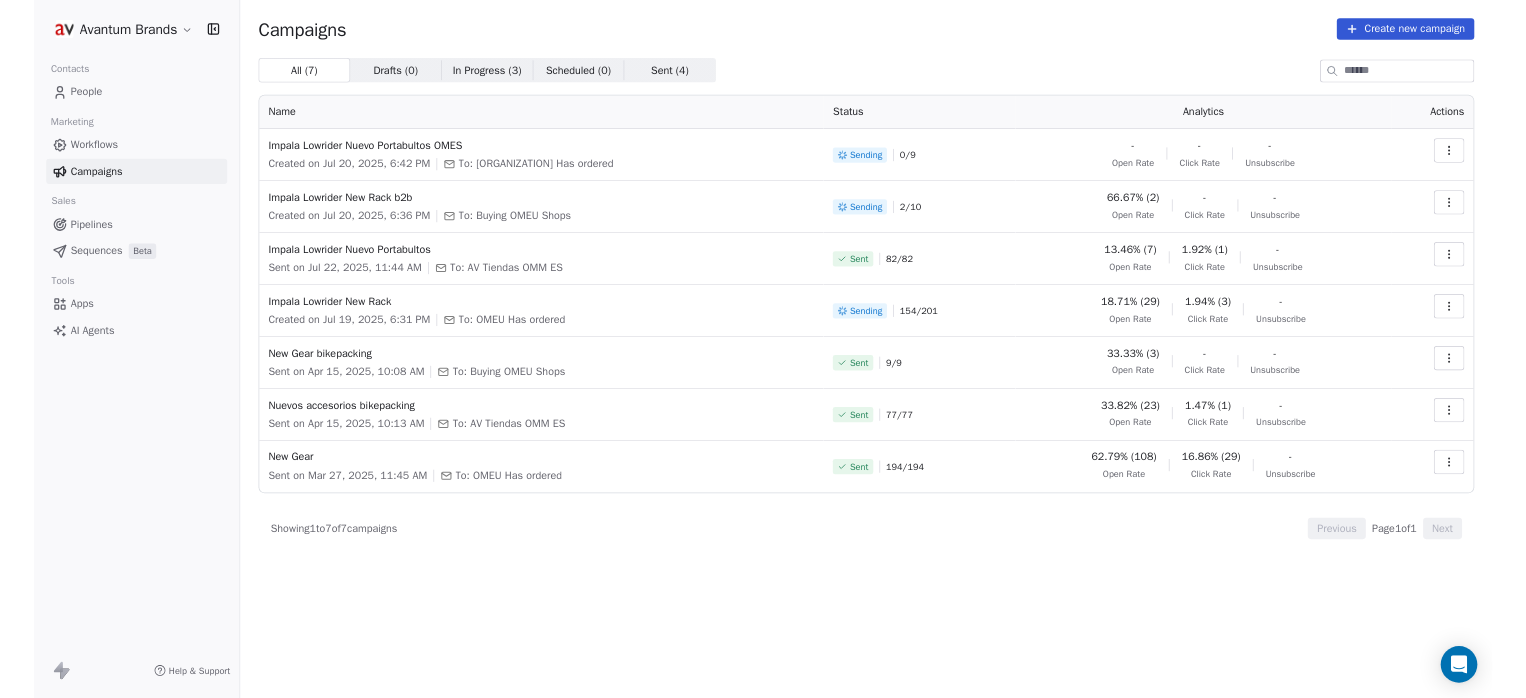 scroll, scrollTop: 0, scrollLeft: 0, axis: both 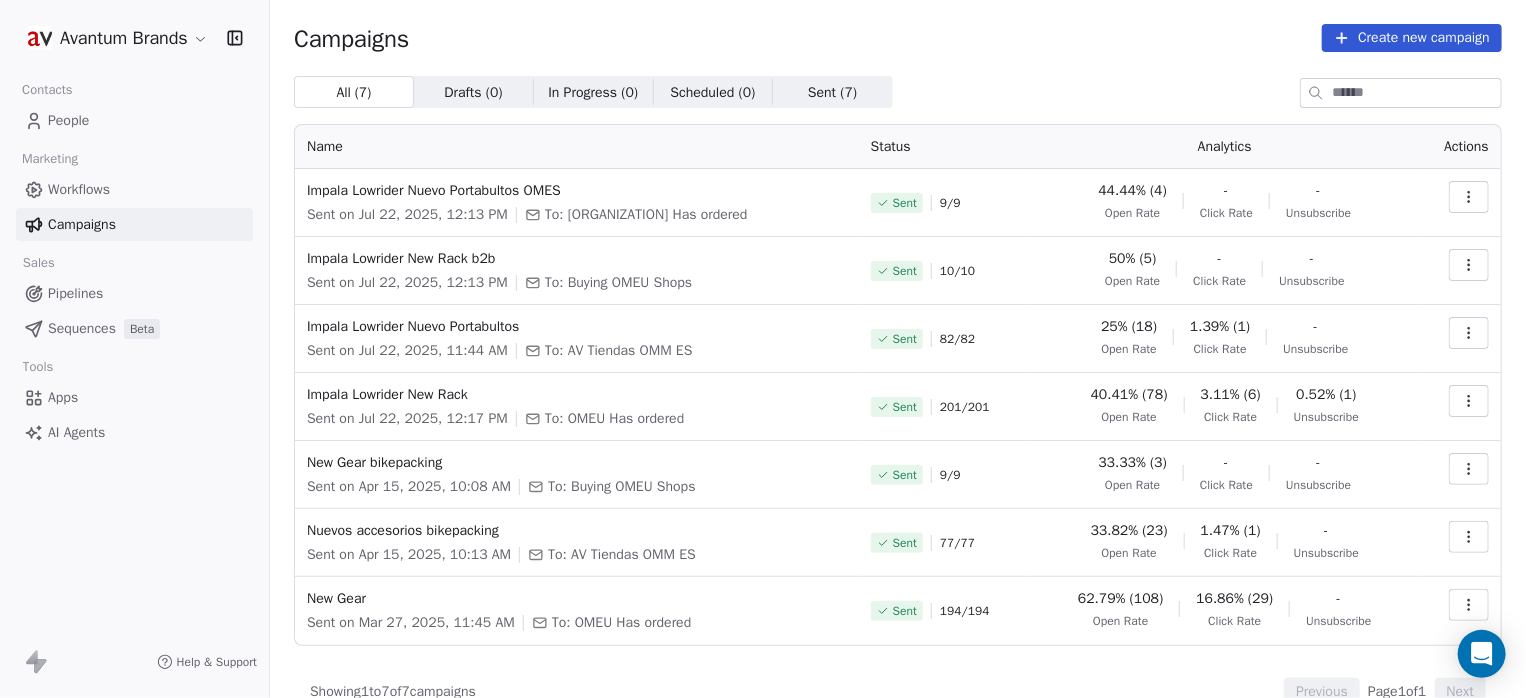 click 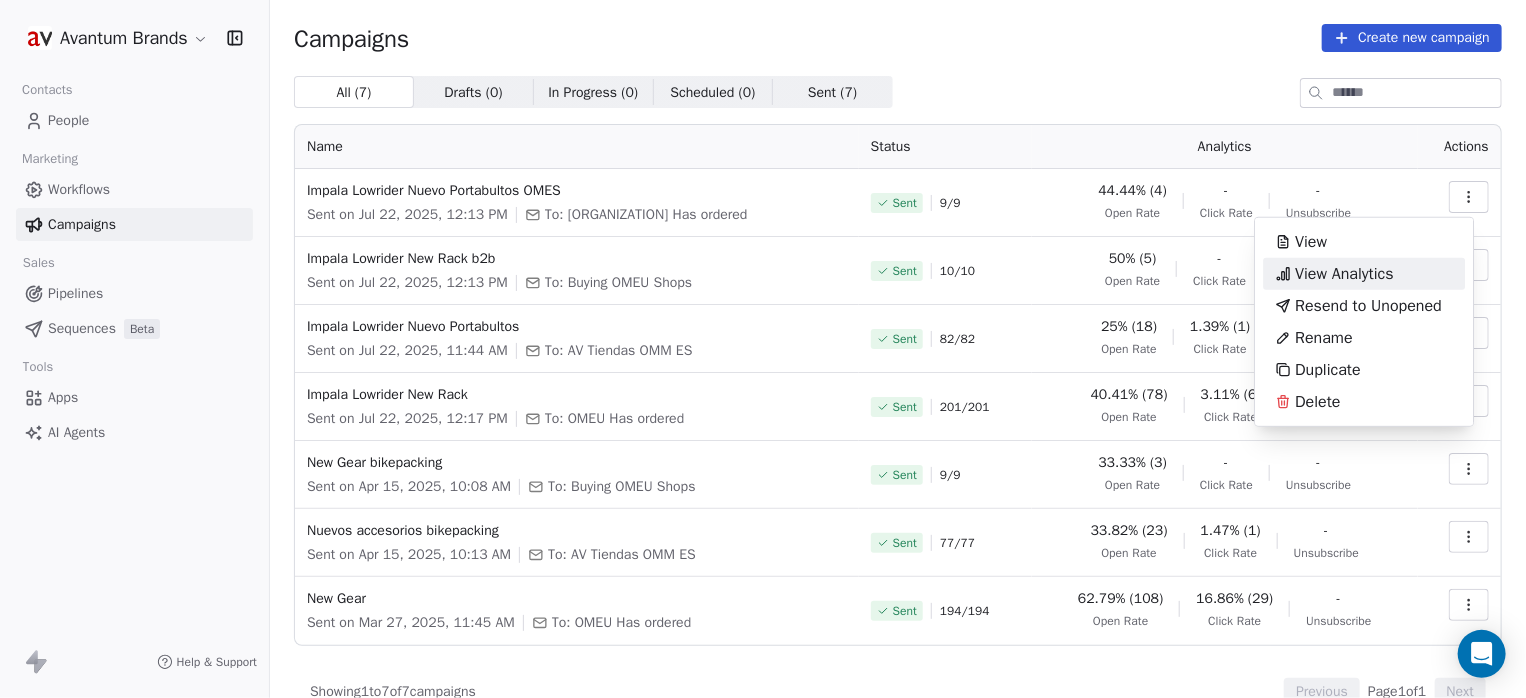 click on "View Analytics" at bounding box center [1344, 274] 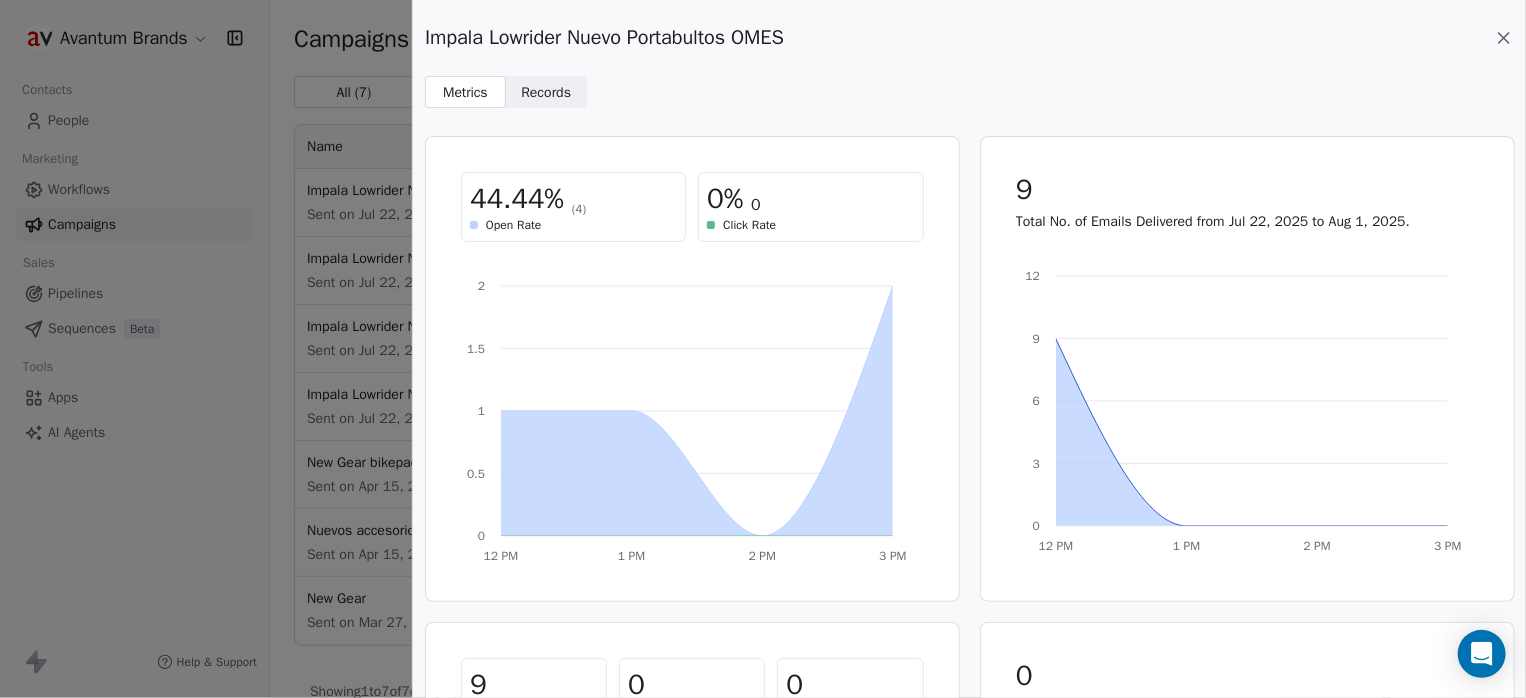 click 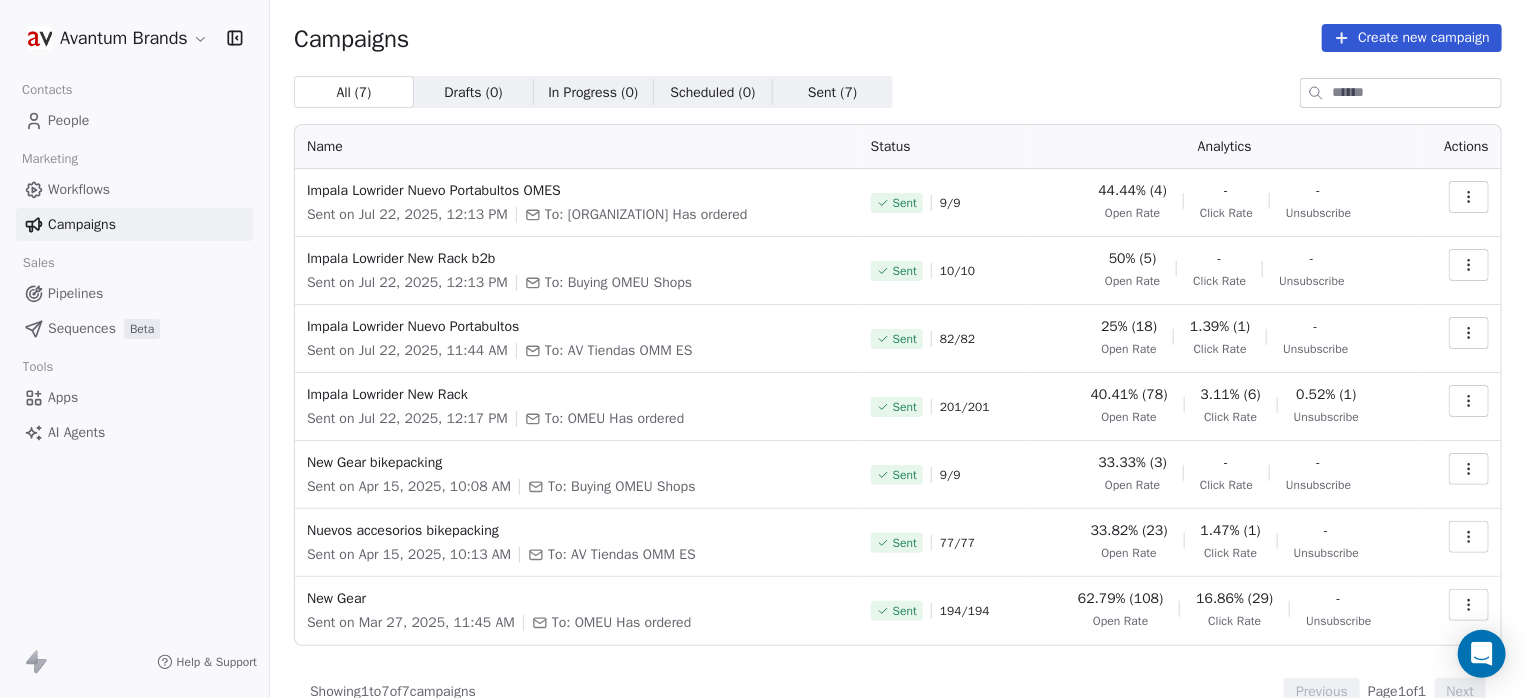 click 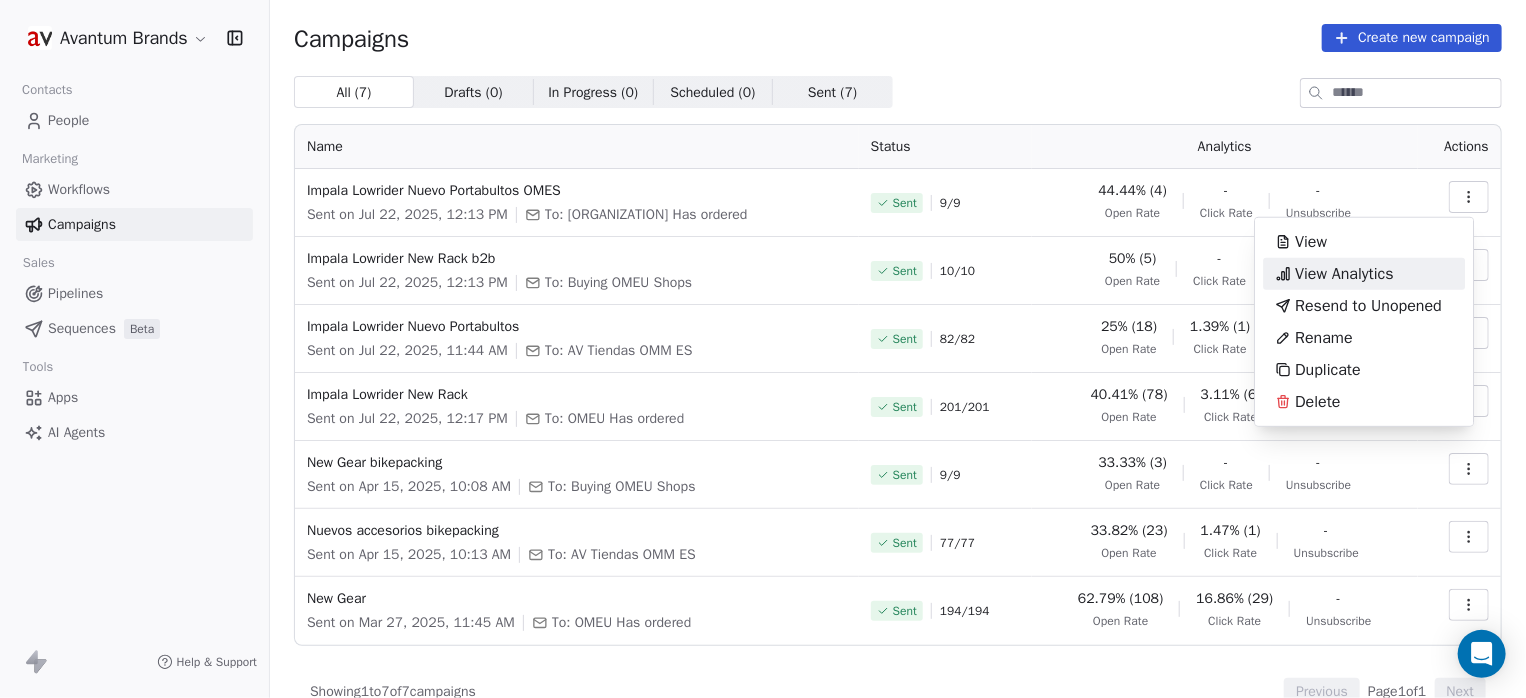 click on "View Analytics" at bounding box center [1344, 274] 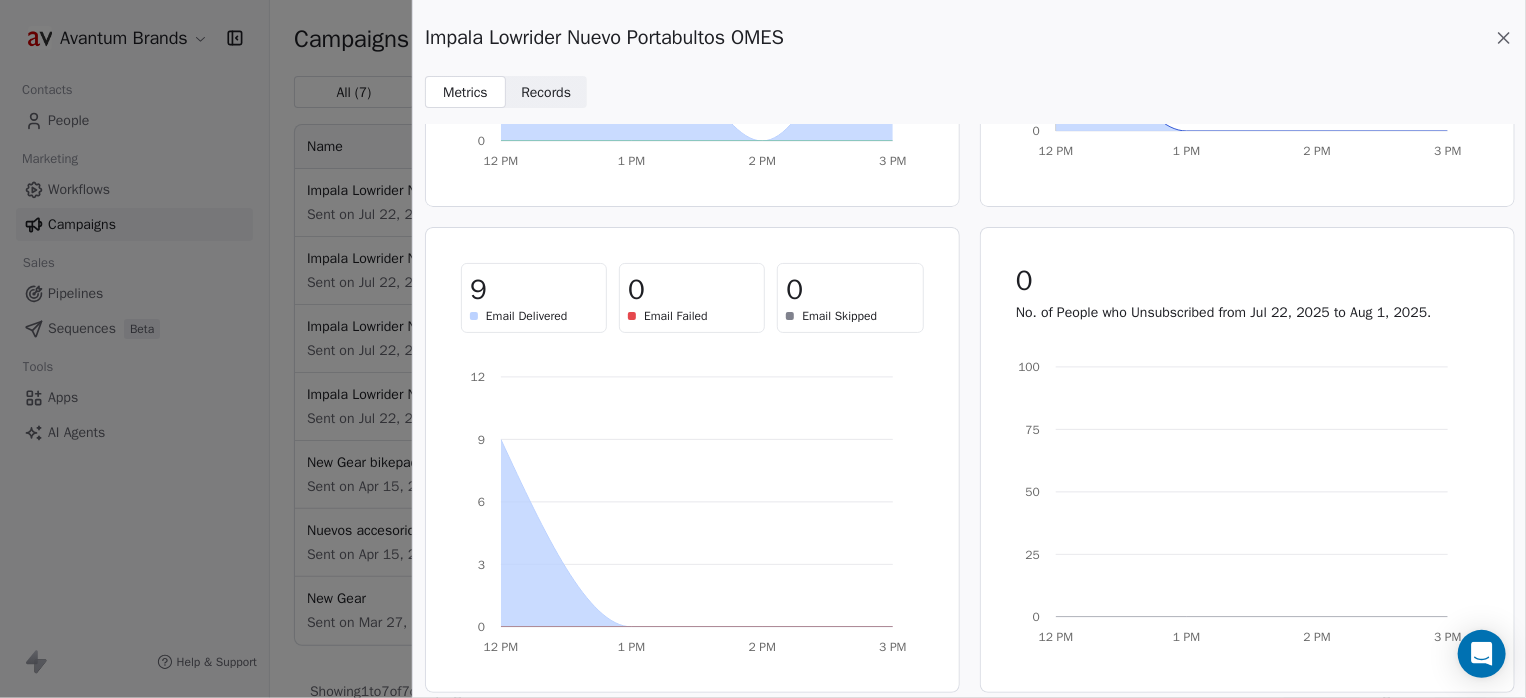 scroll, scrollTop: 400, scrollLeft: 0, axis: vertical 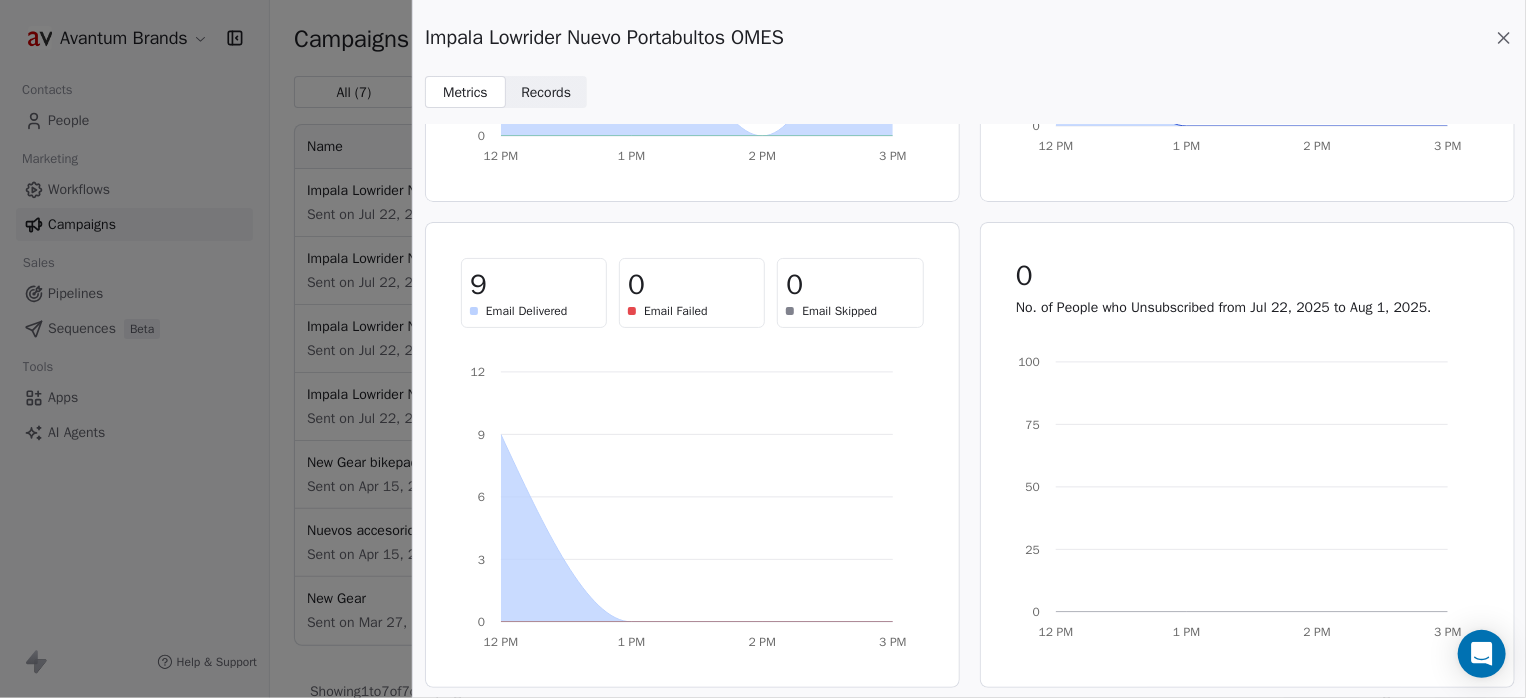 click 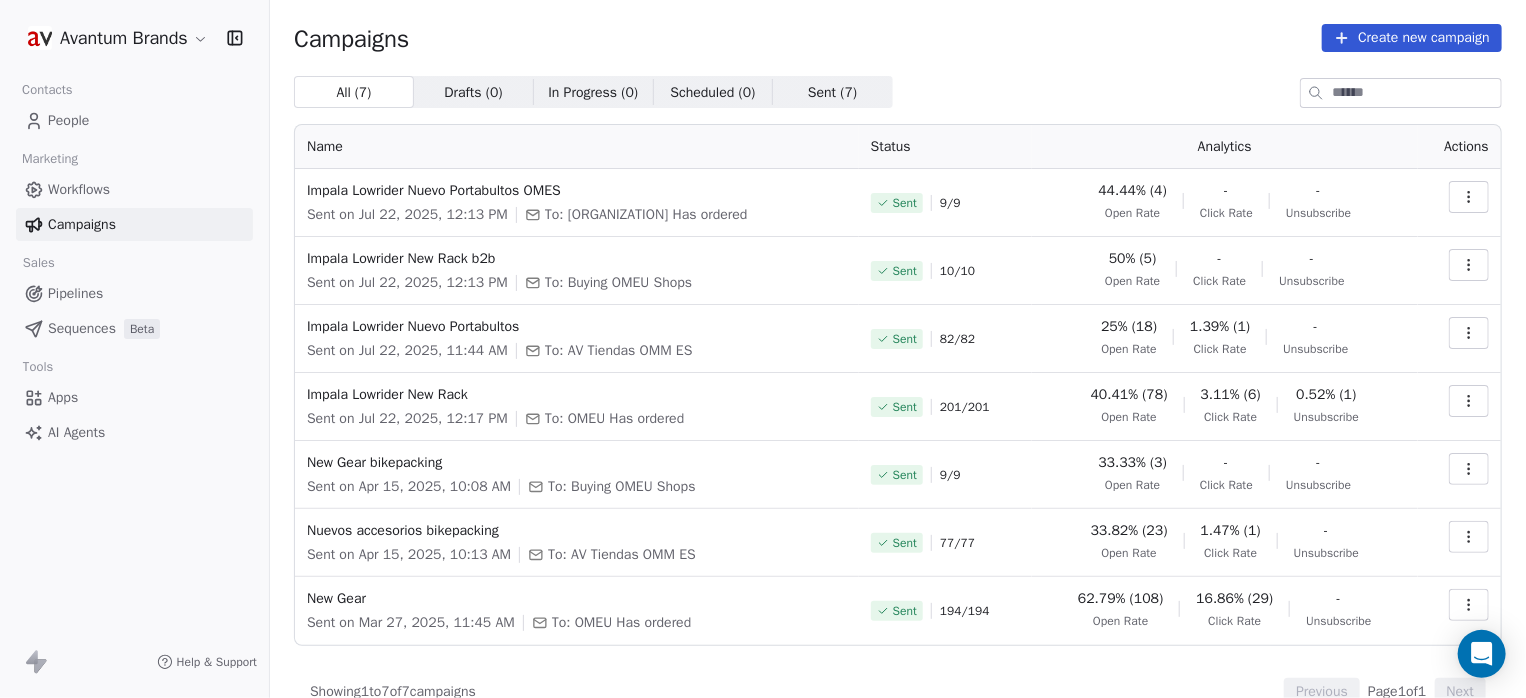click at bounding box center [1469, 265] 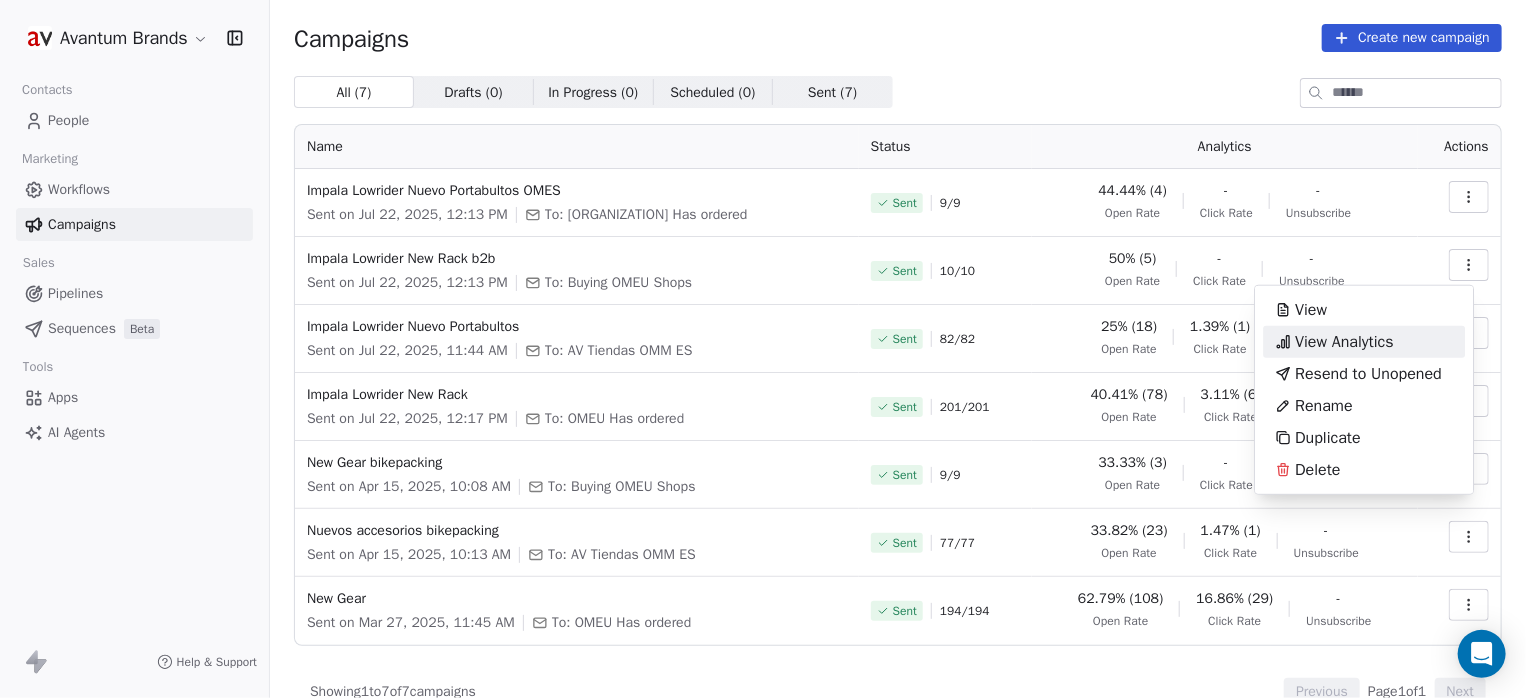 click on "View Analytics" at bounding box center [1344, 342] 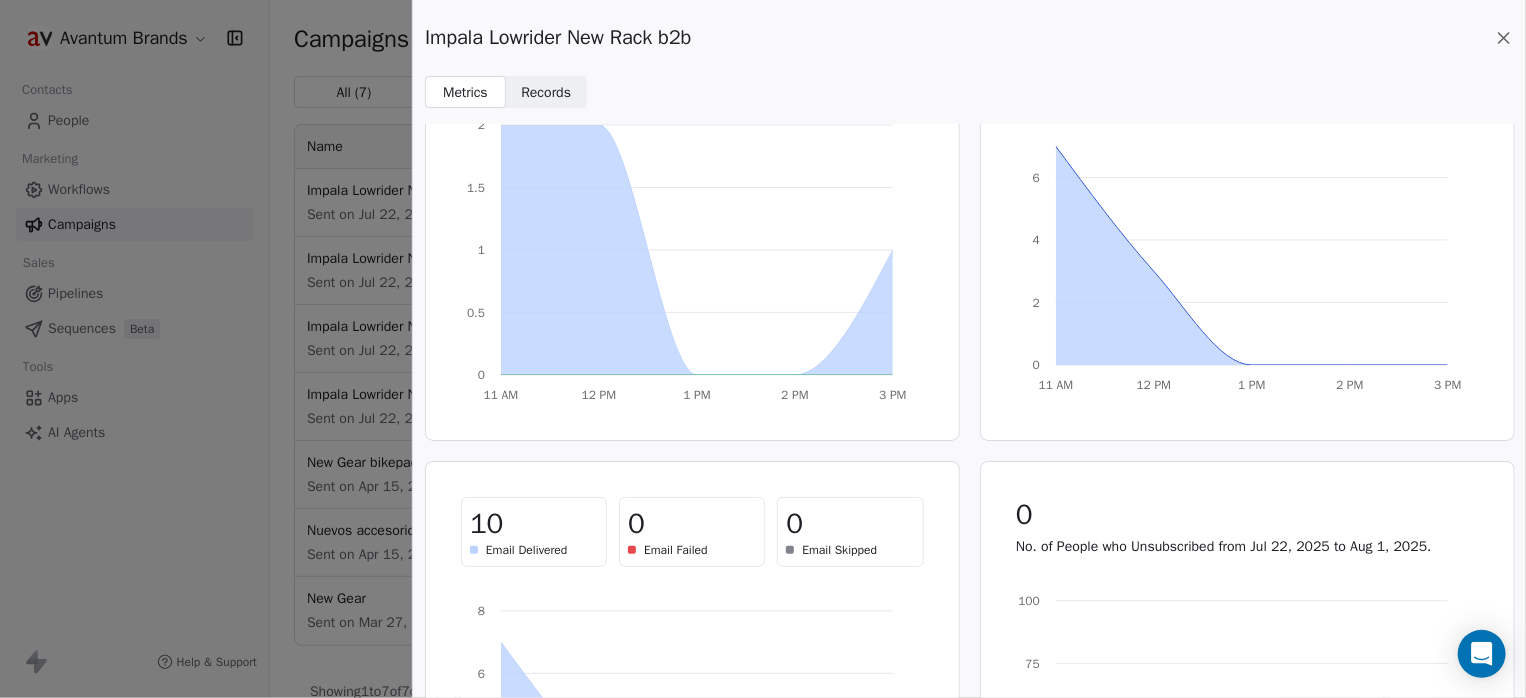 scroll, scrollTop: 0, scrollLeft: 0, axis: both 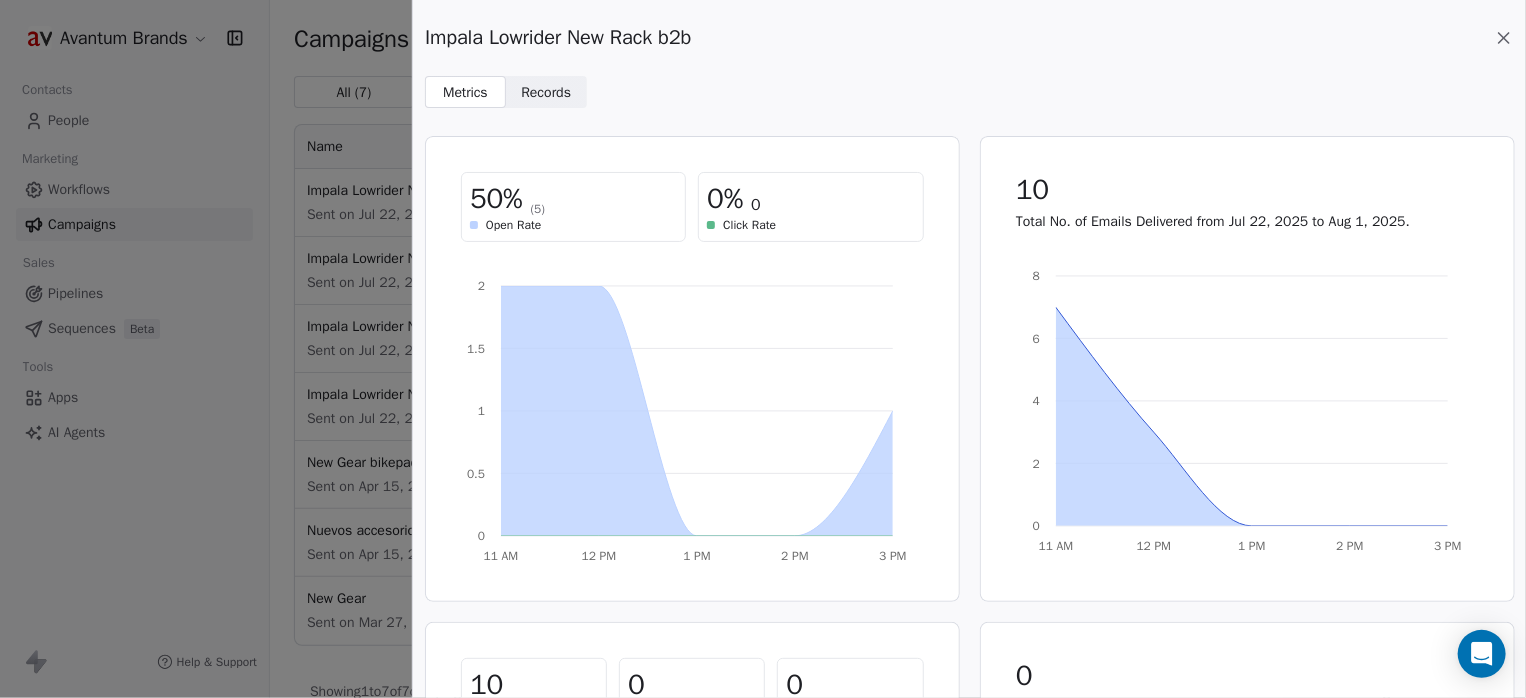 click on "Records" at bounding box center (546, 92) 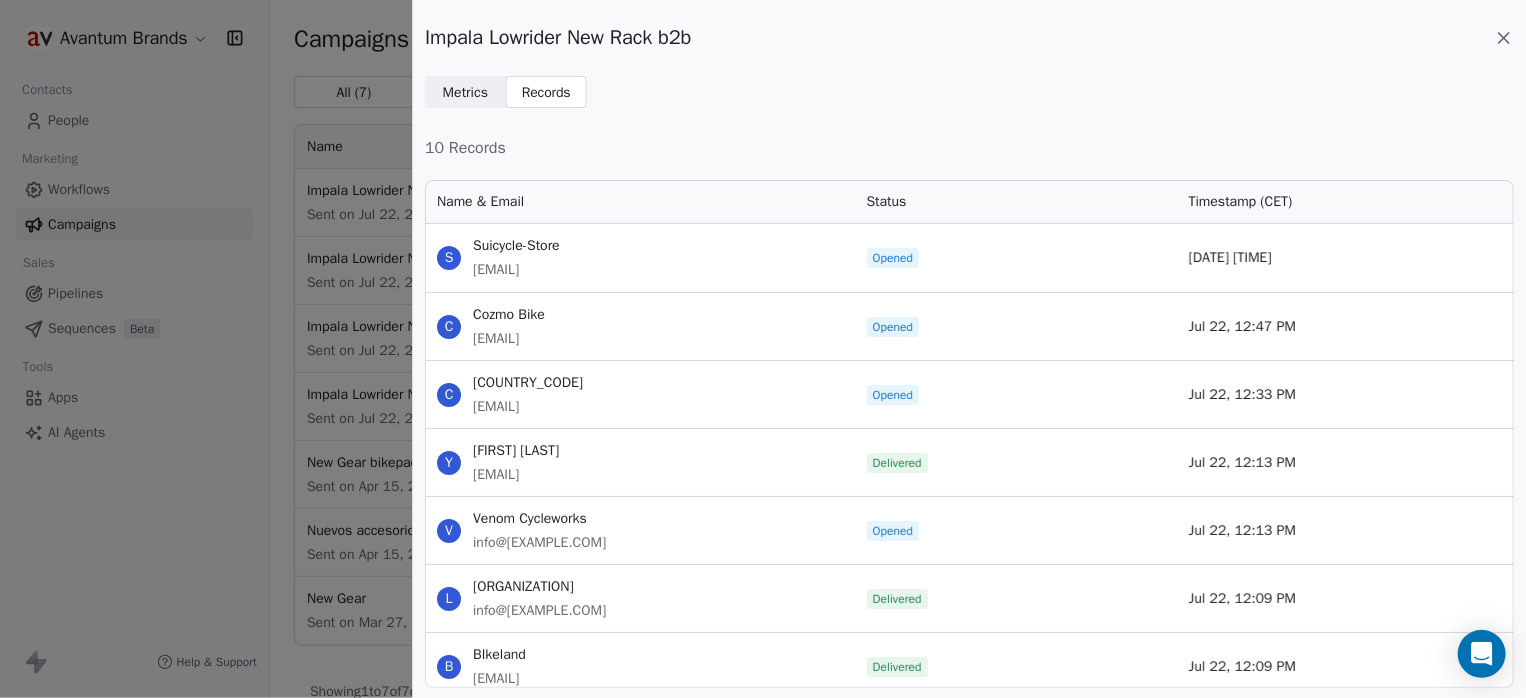 scroll, scrollTop: 16, scrollLeft: 16, axis: both 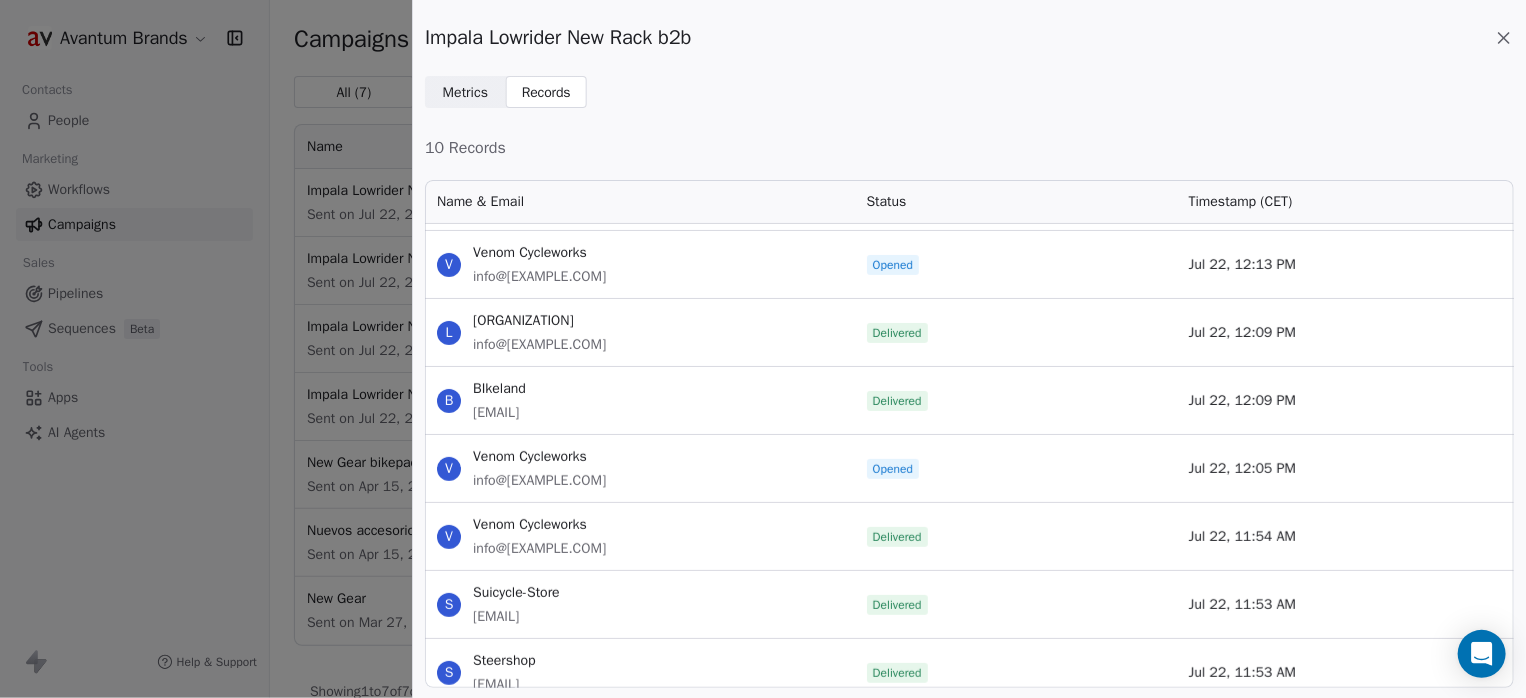 click on "Metrics" at bounding box center [465, 92] 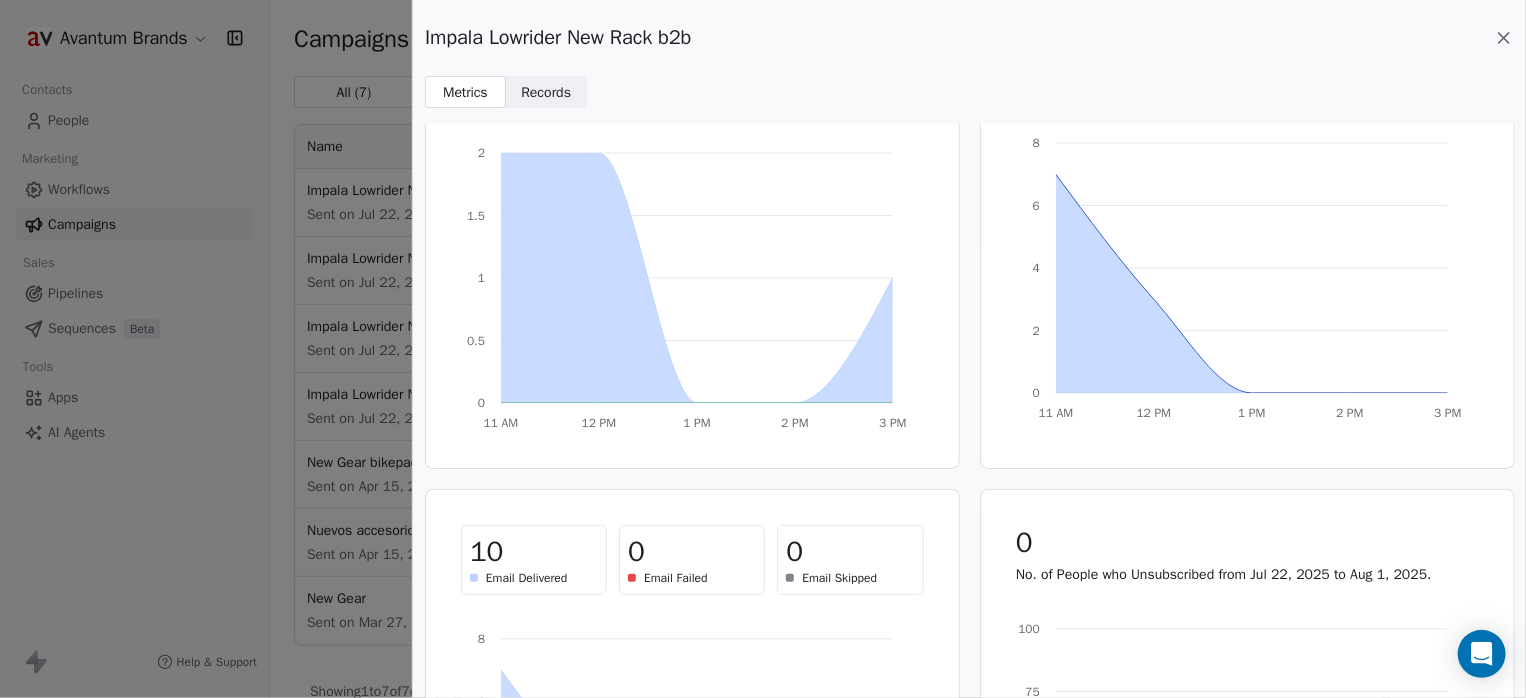 scroll, scrollTop: 400, scrollLeft: 0, axis: vertical 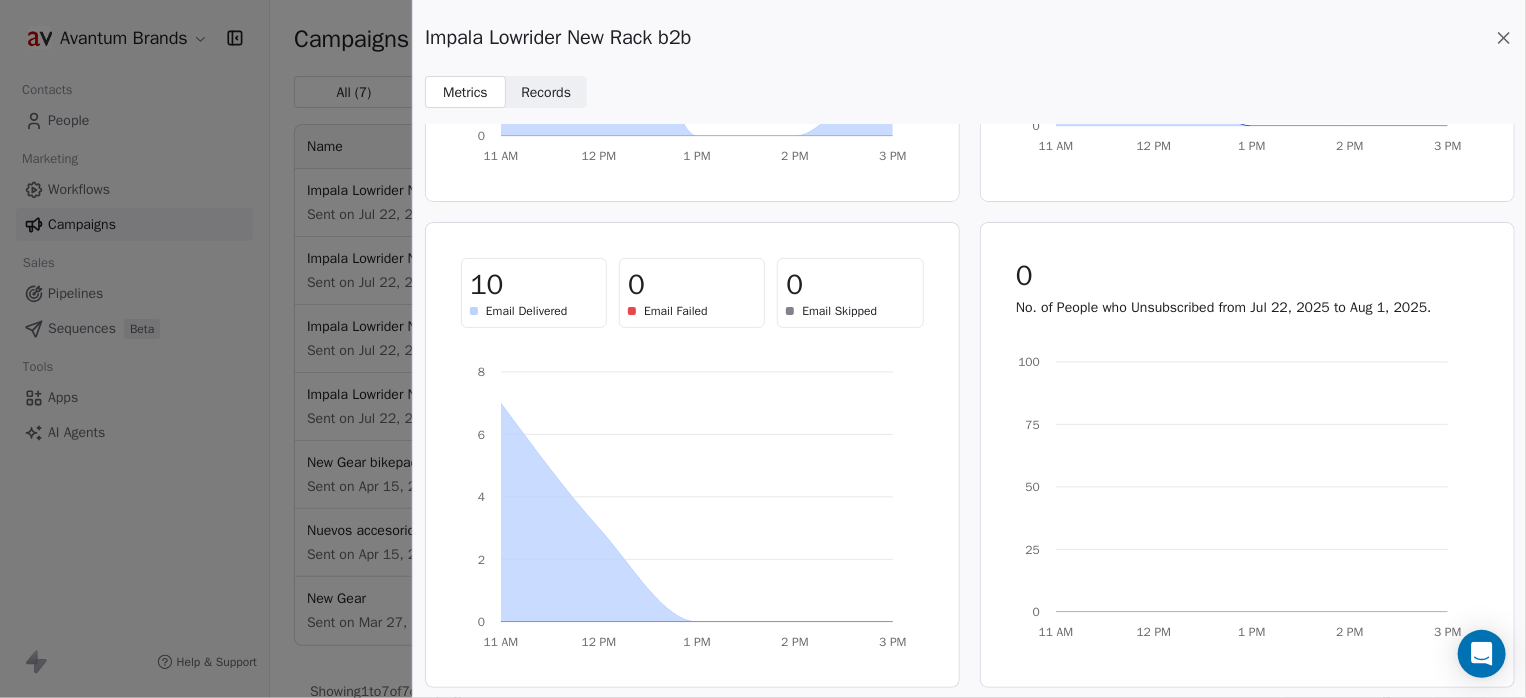 click 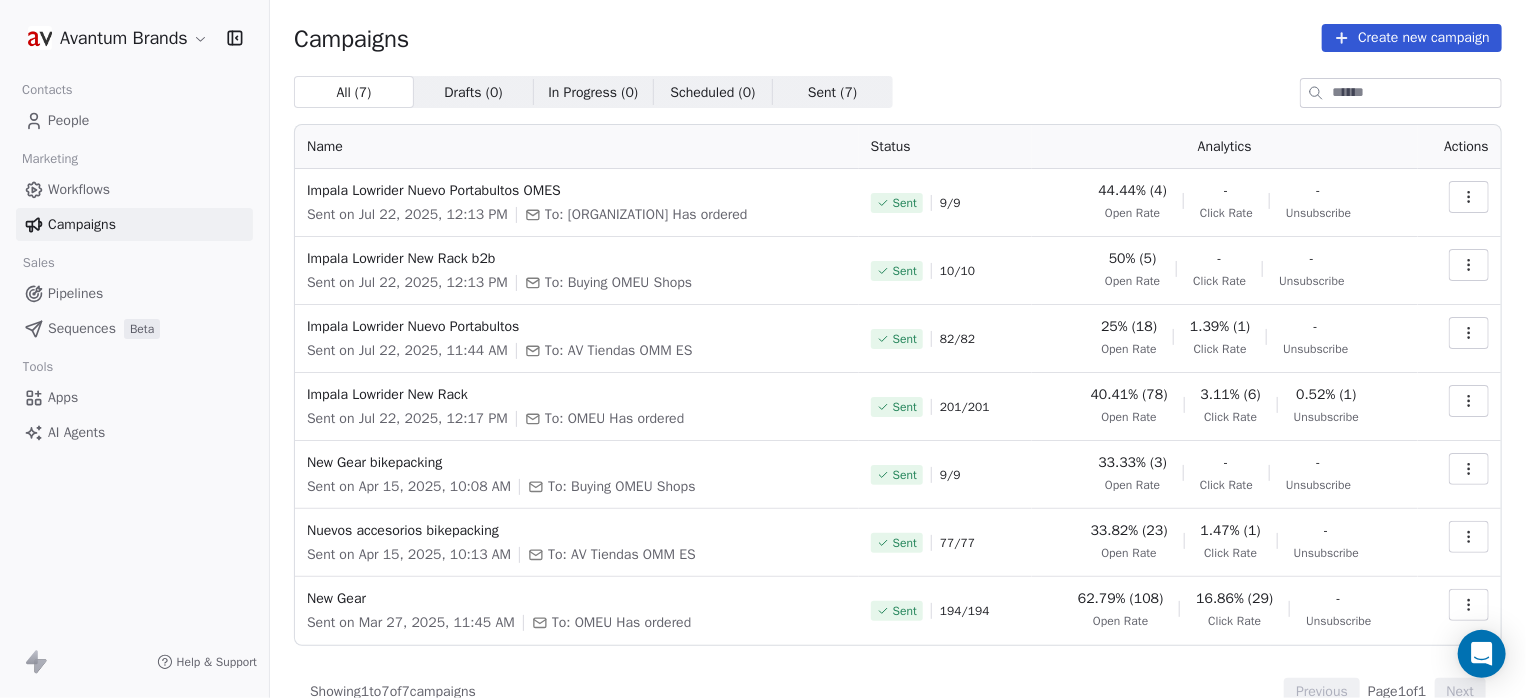 click 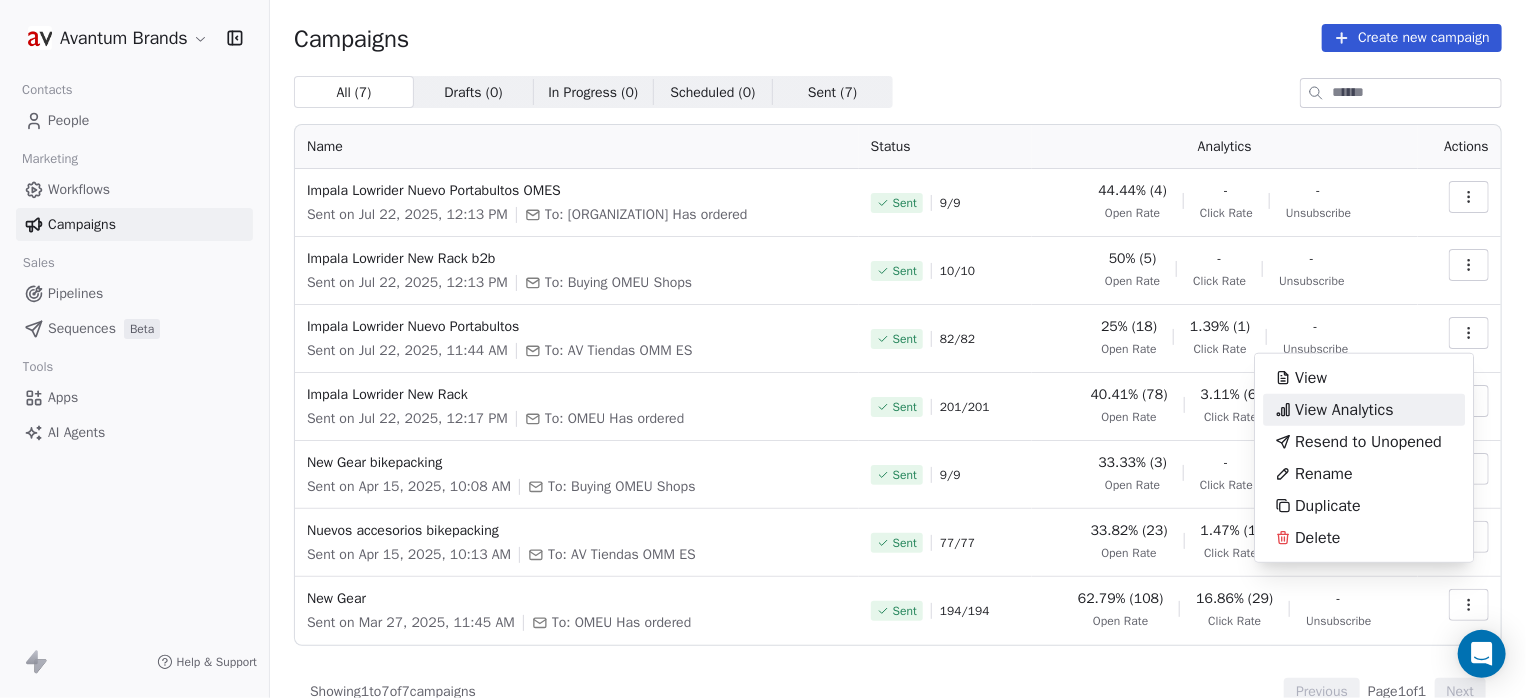 click on "View Analytics" at bounding box center (1344, 410) 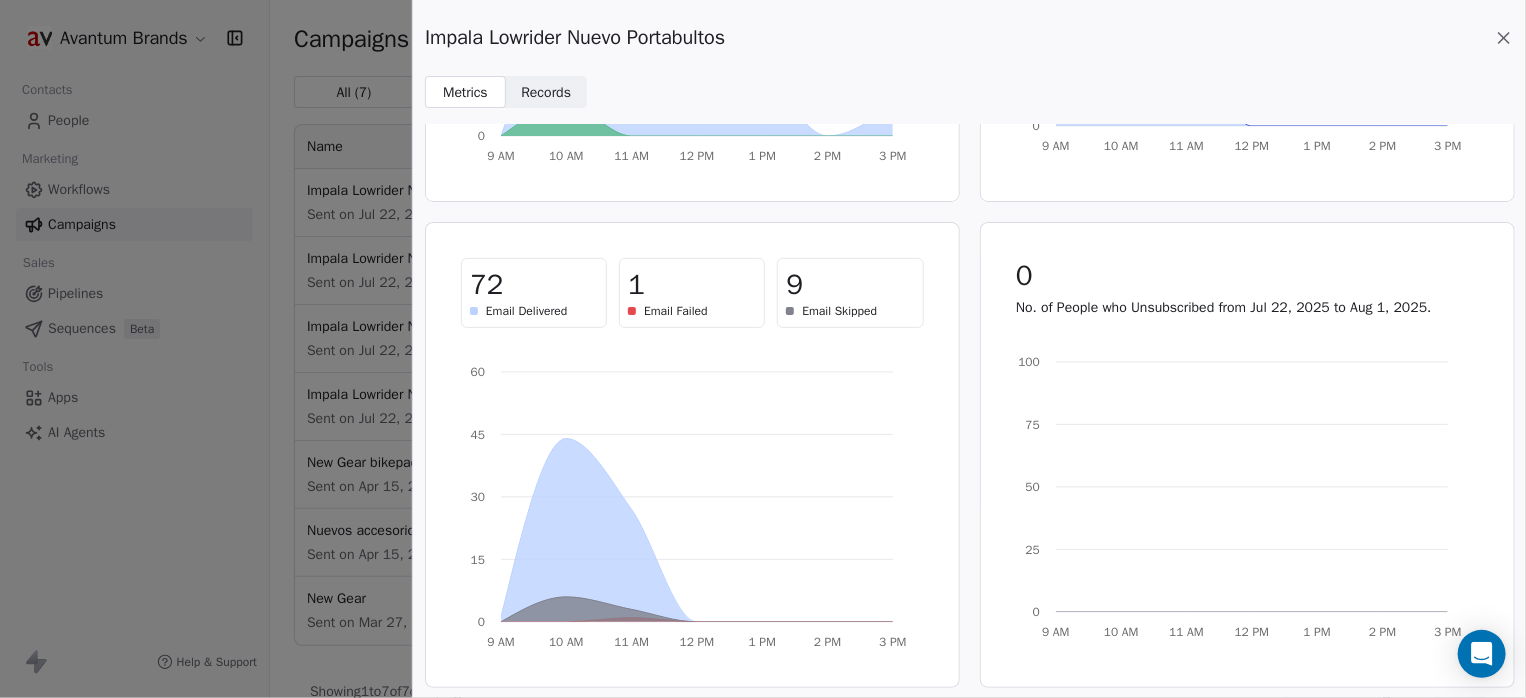 scroll, scrollTop: 0, scrollLeft: 0, axis: both 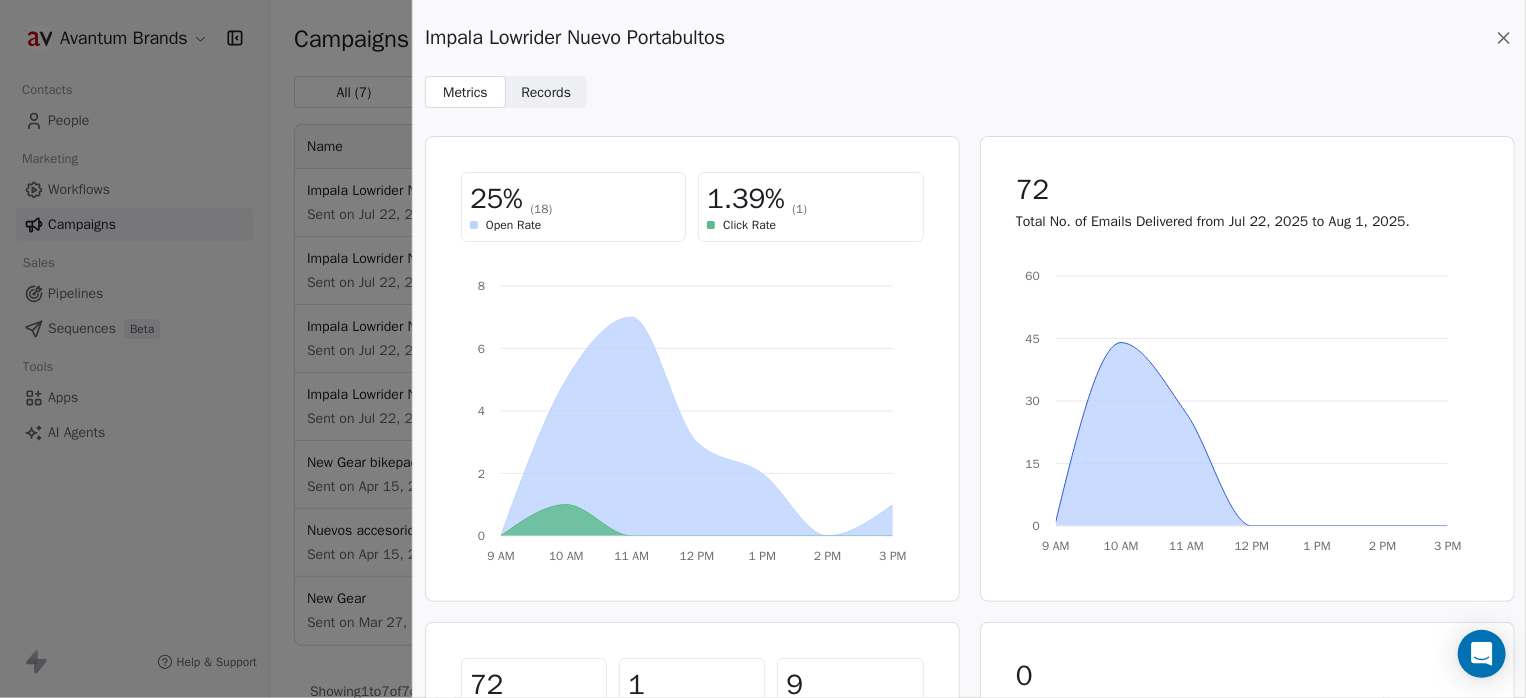 click 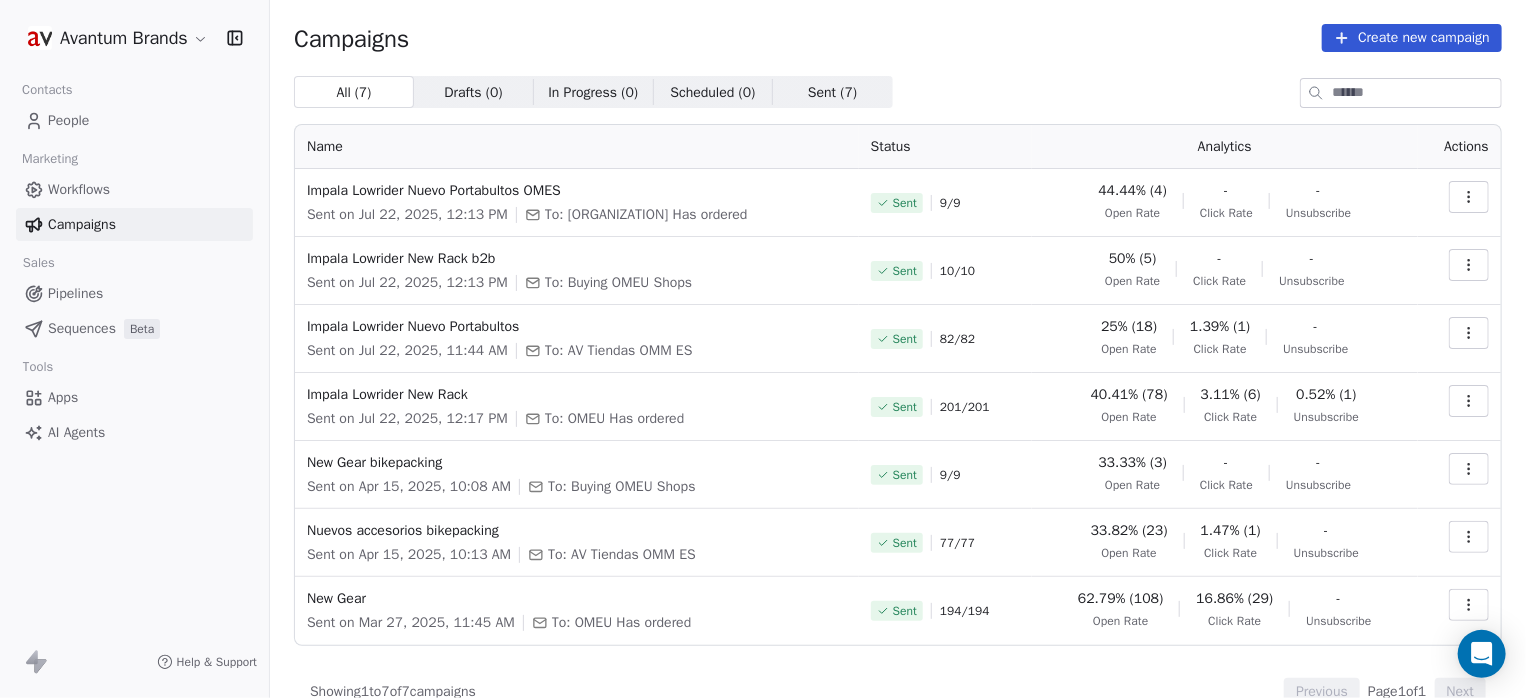 click 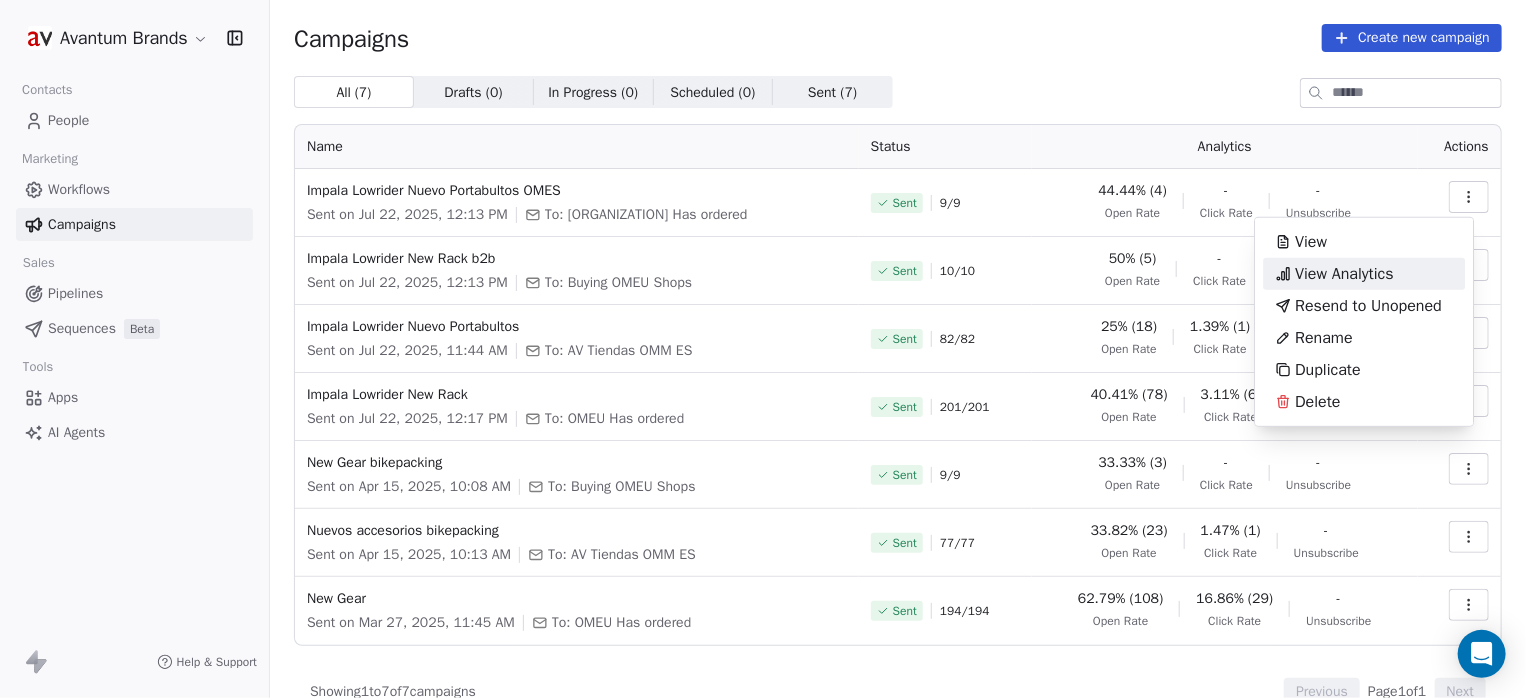 click on "View Analytics" at bounding box center [1344, 274] 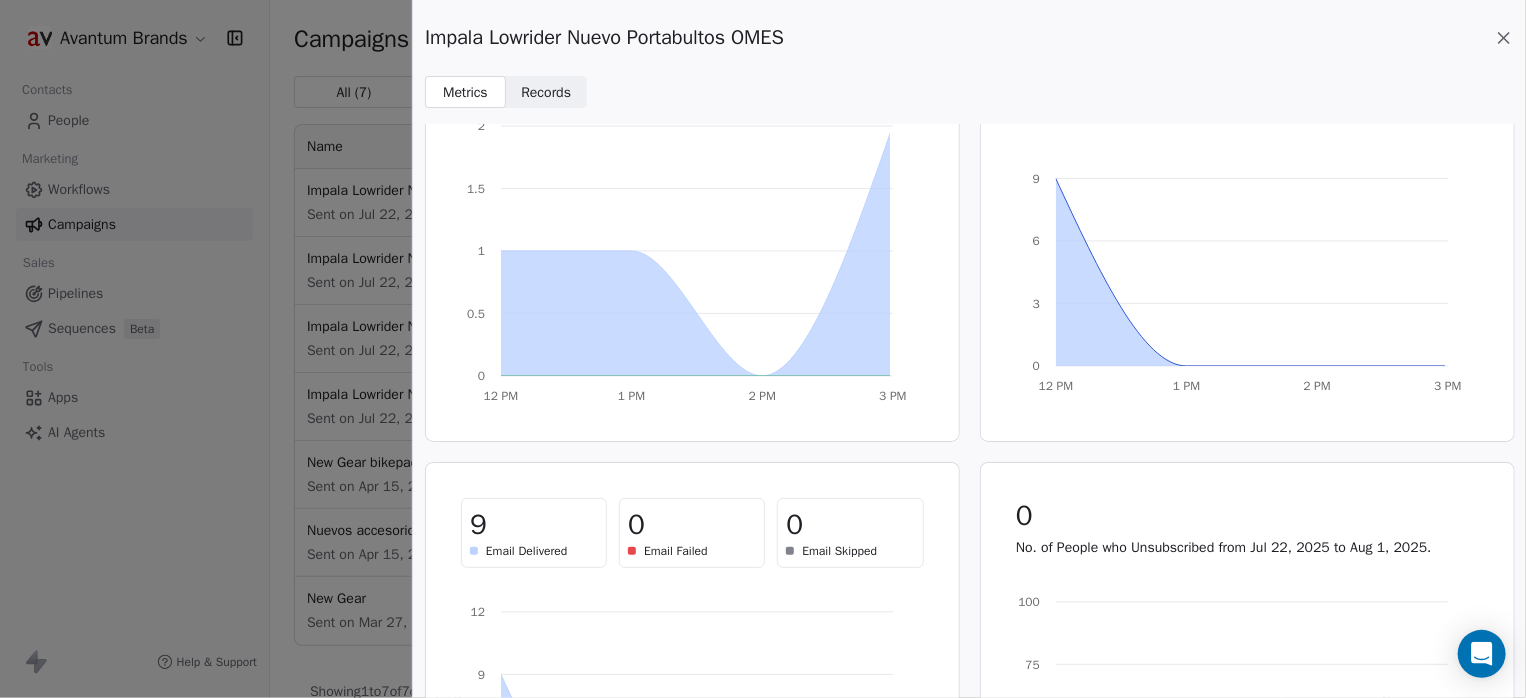 scroll, scrollTop: 400, scrollLeft: 0, axis: vertical 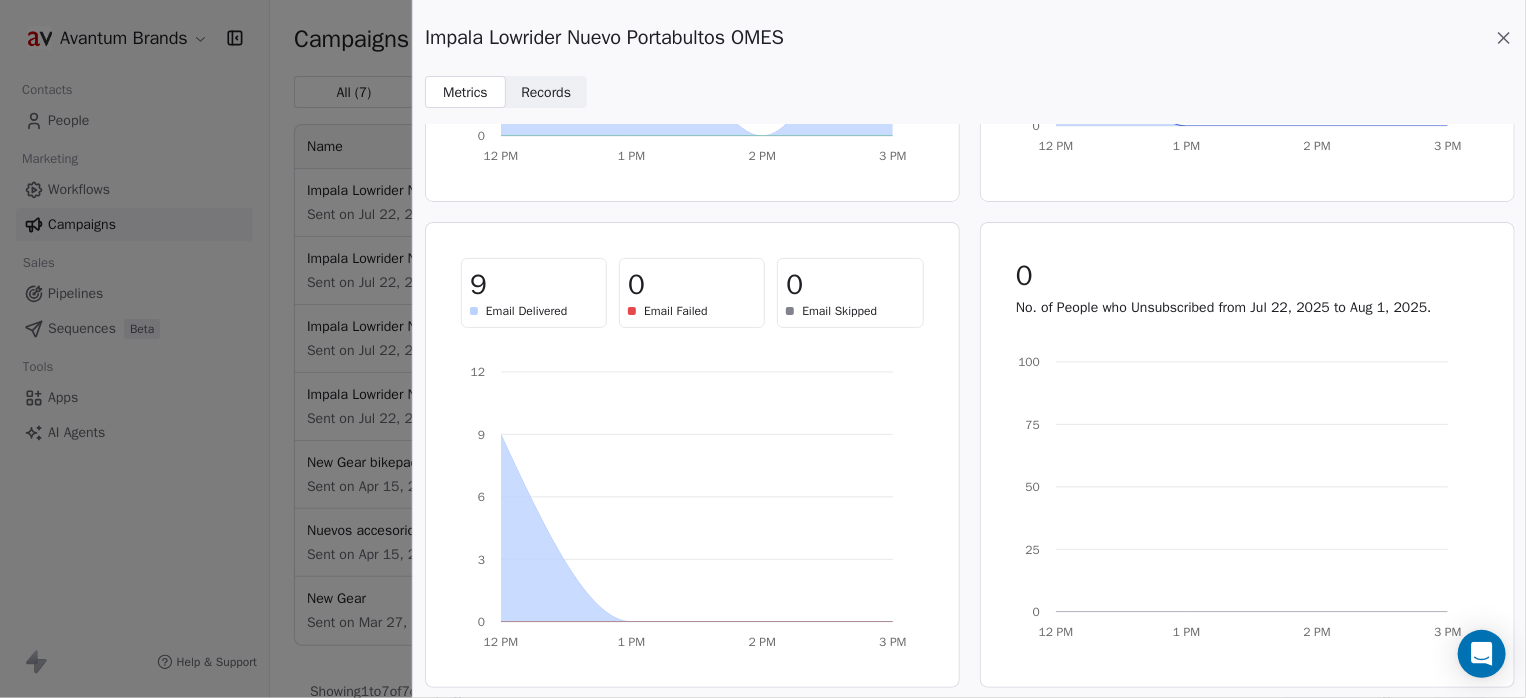 click 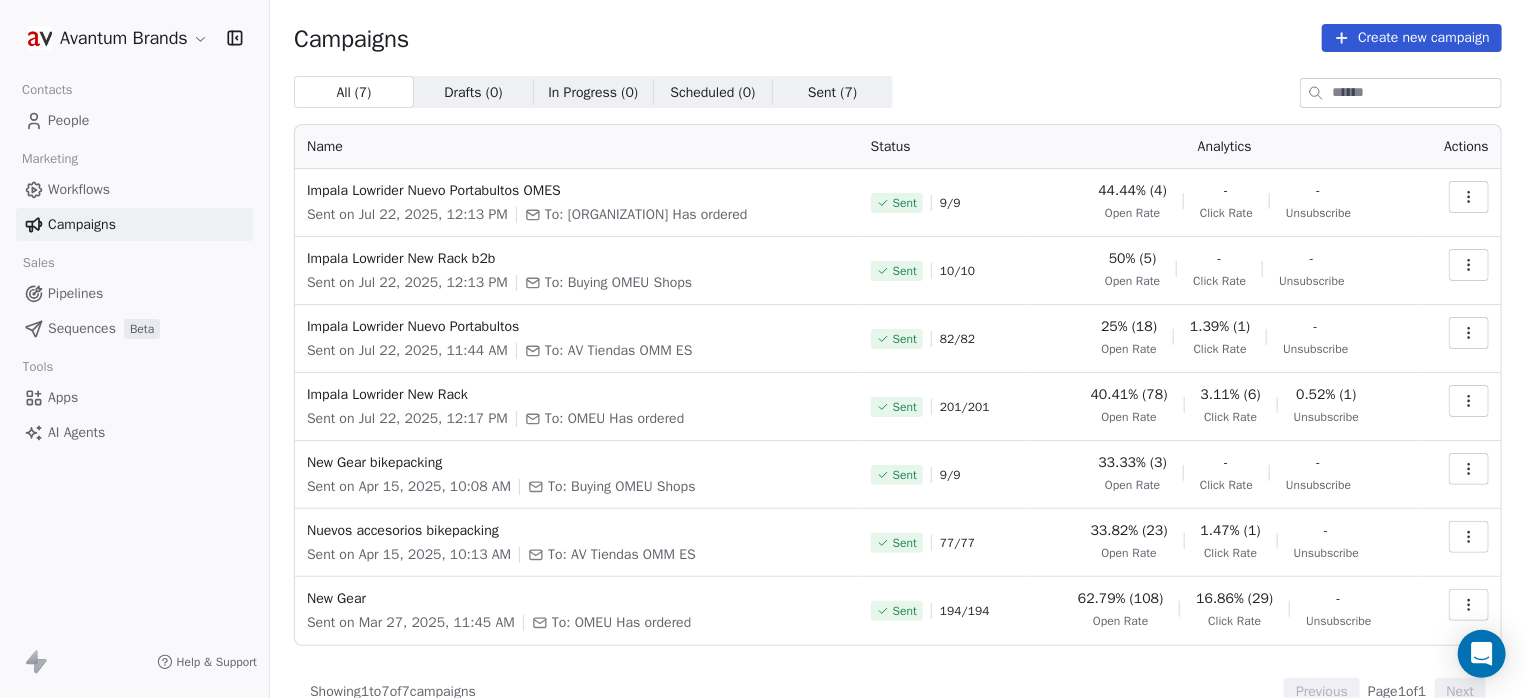 click 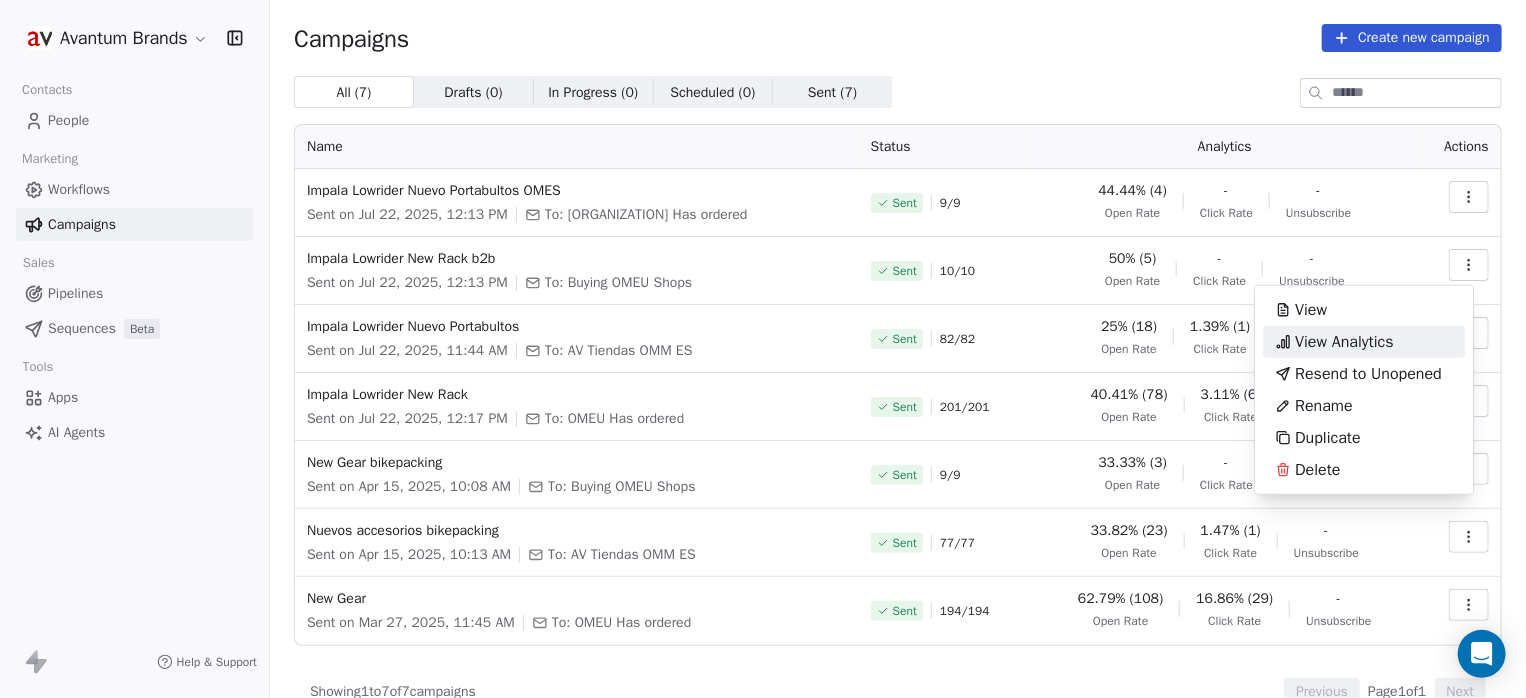 click on "View Analytics" at bounding box center [1344, 342] 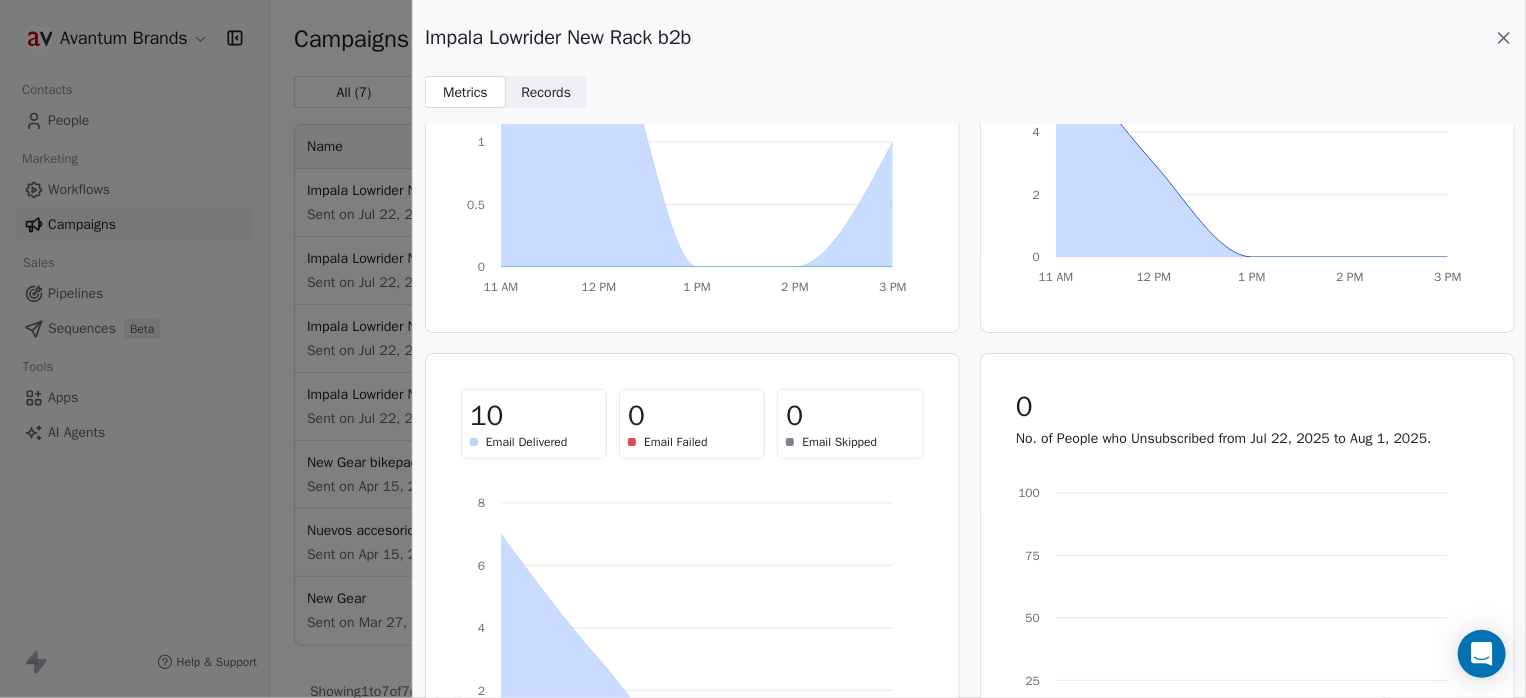 scroll, scrollTop: 0, scrollLeft: 0, axis: both 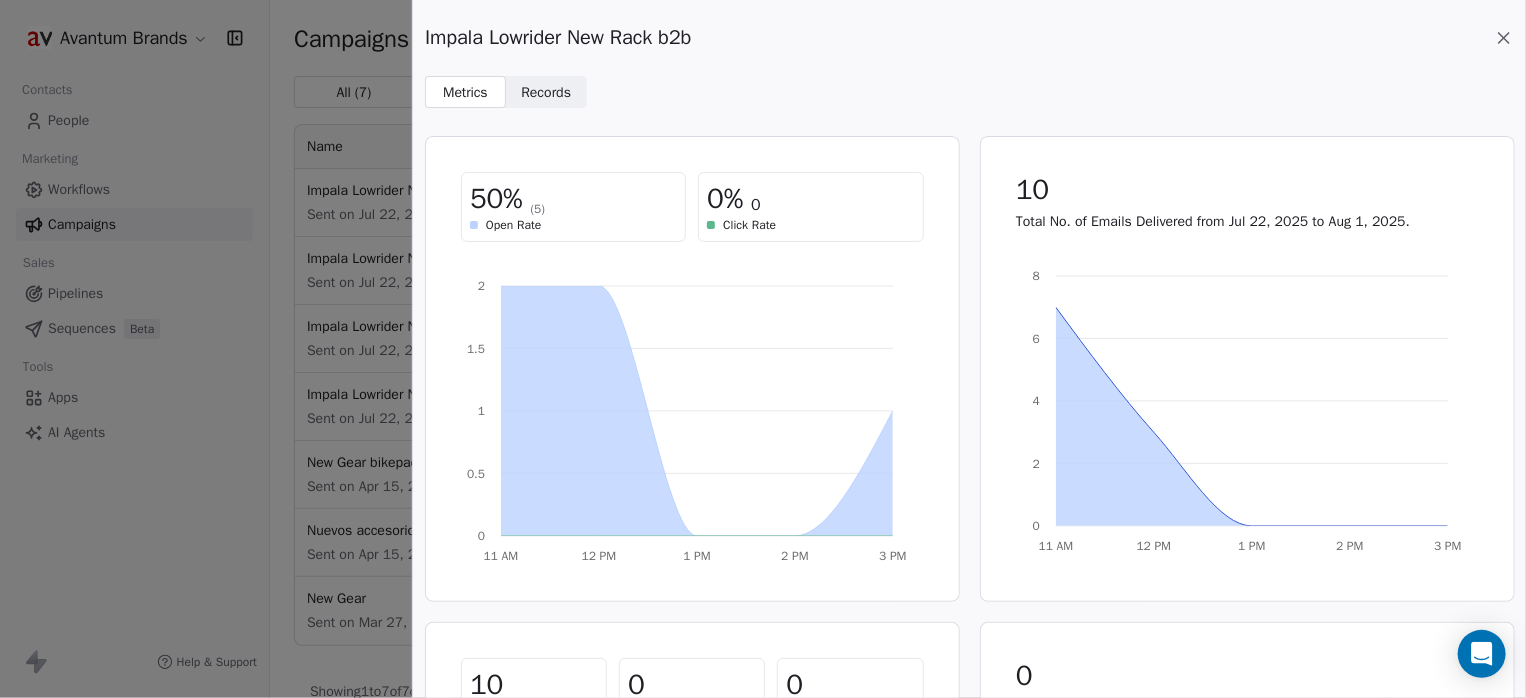click 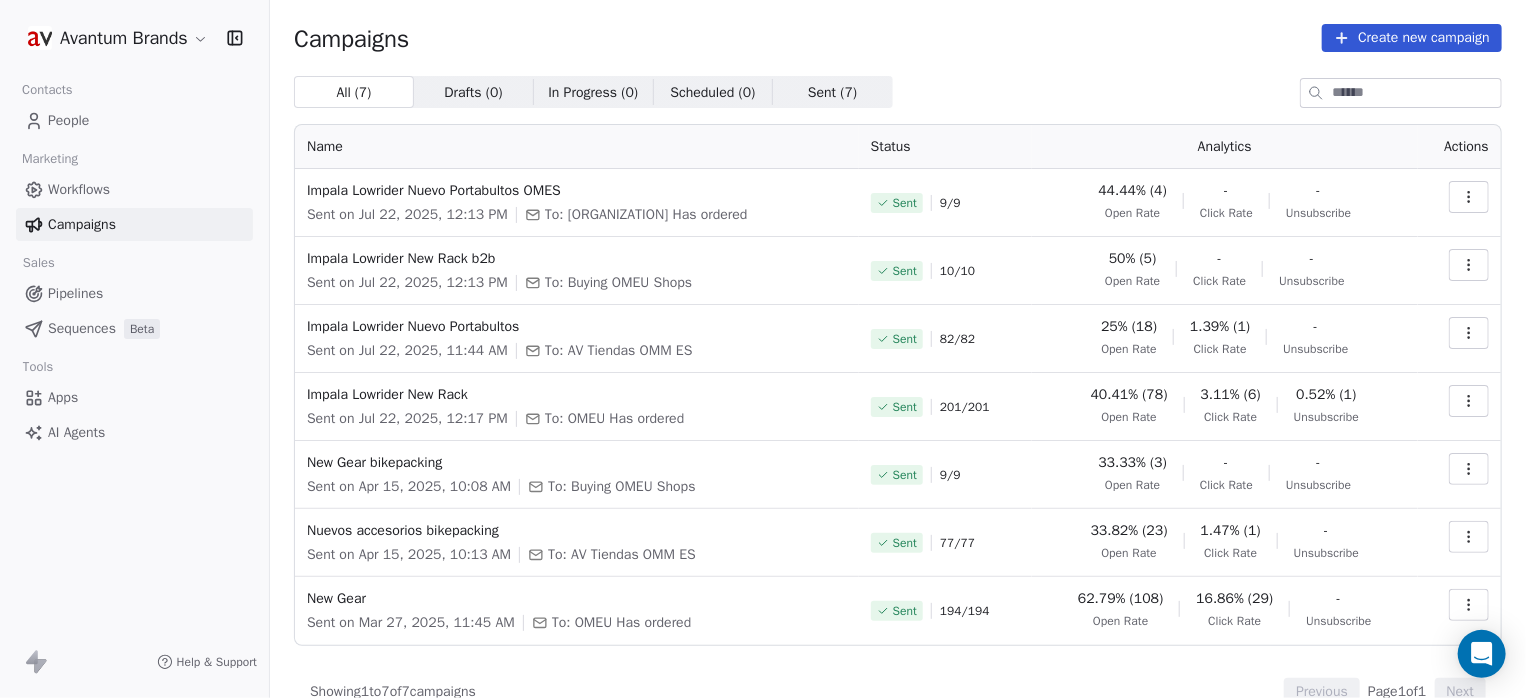 click 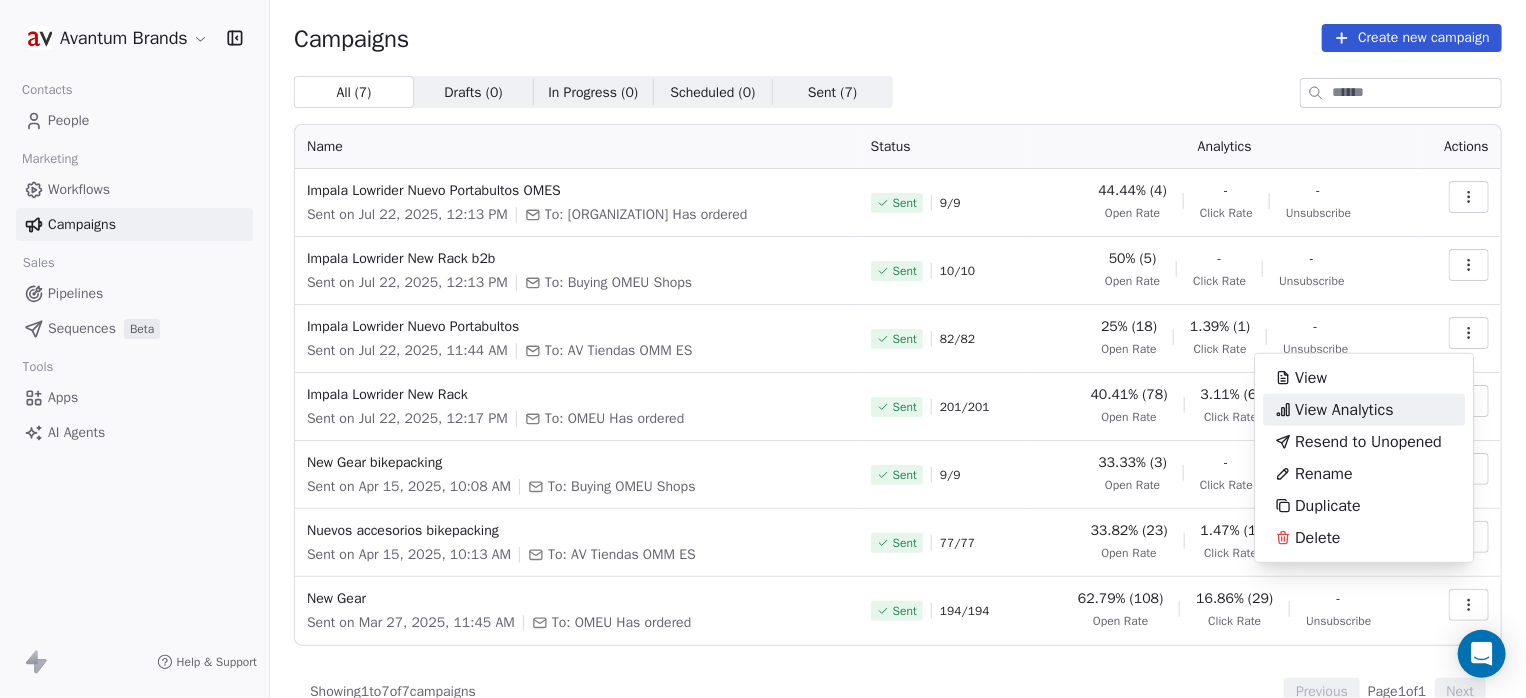 click on "View Analytics" at bounding box center (1344, 410) 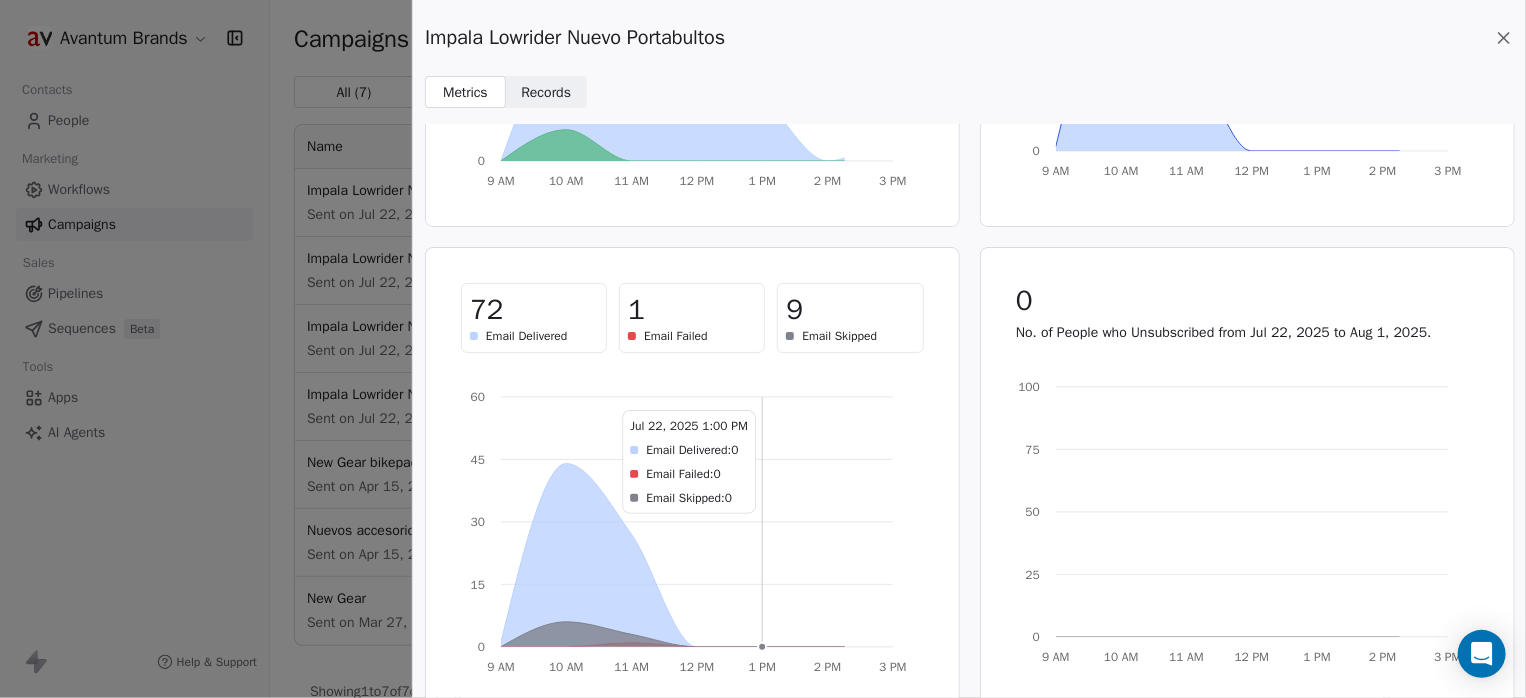 scroll, scrollTop: 400, scrollLeft: 0, axis: vertical 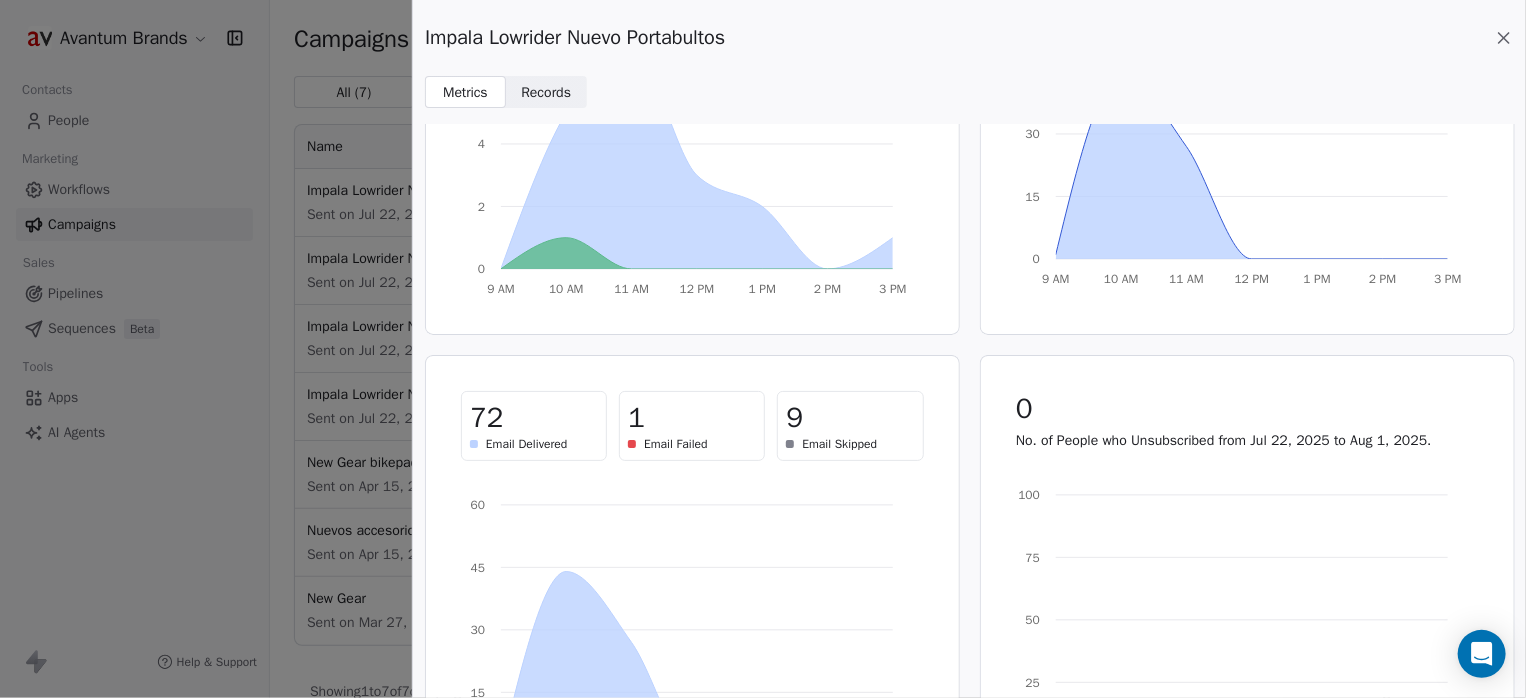 click 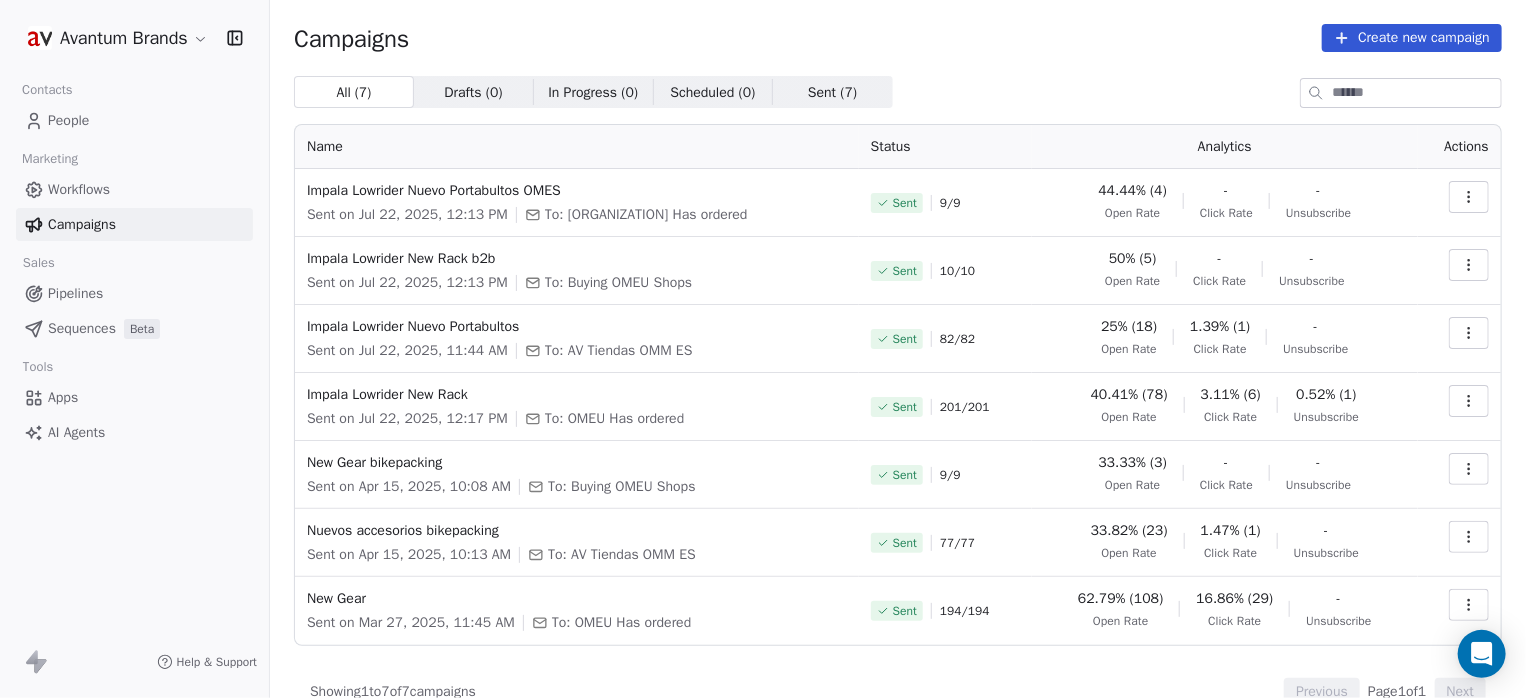click 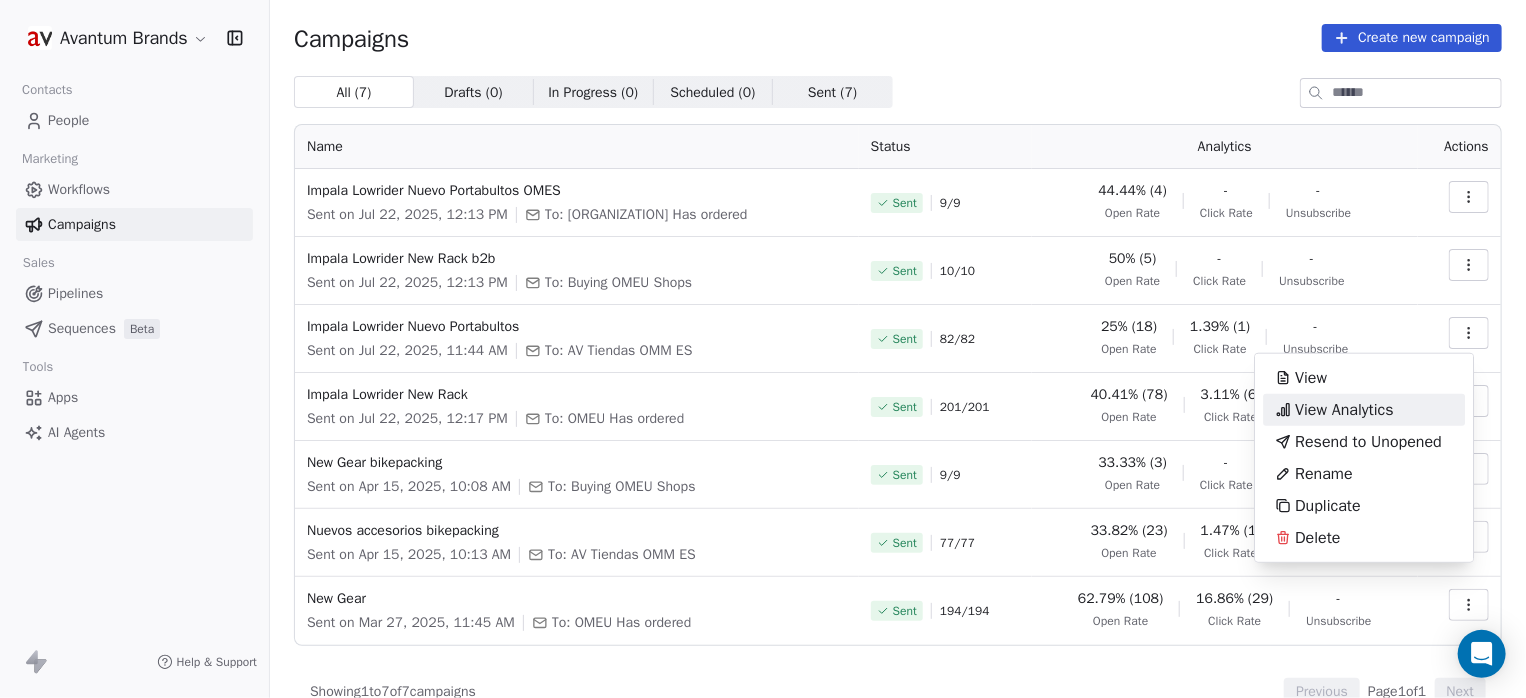 click on "View Analytics" at bounding box center (1344, 410) 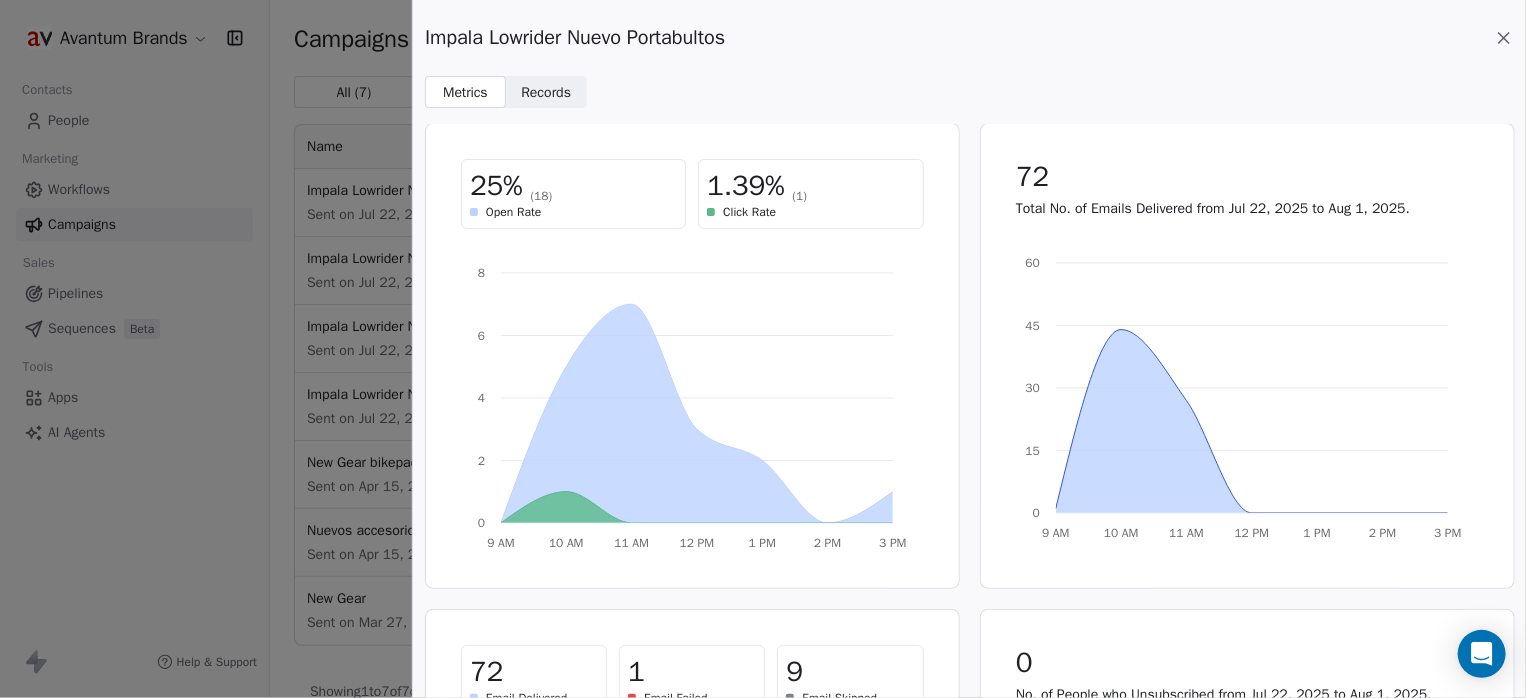 scroll, scrollTop: 0, scrollLeft: 0, axis: both 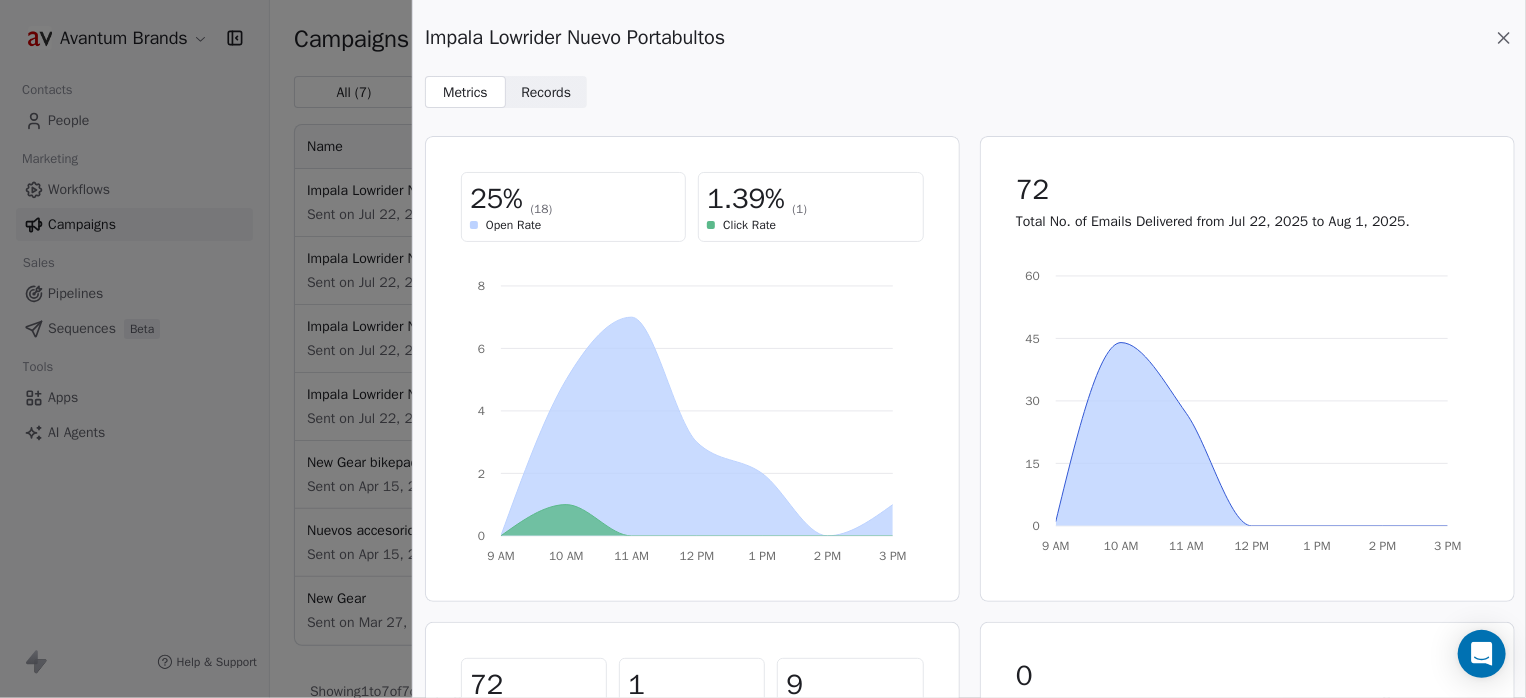 click on "Records" at bounding box center [546, 92] 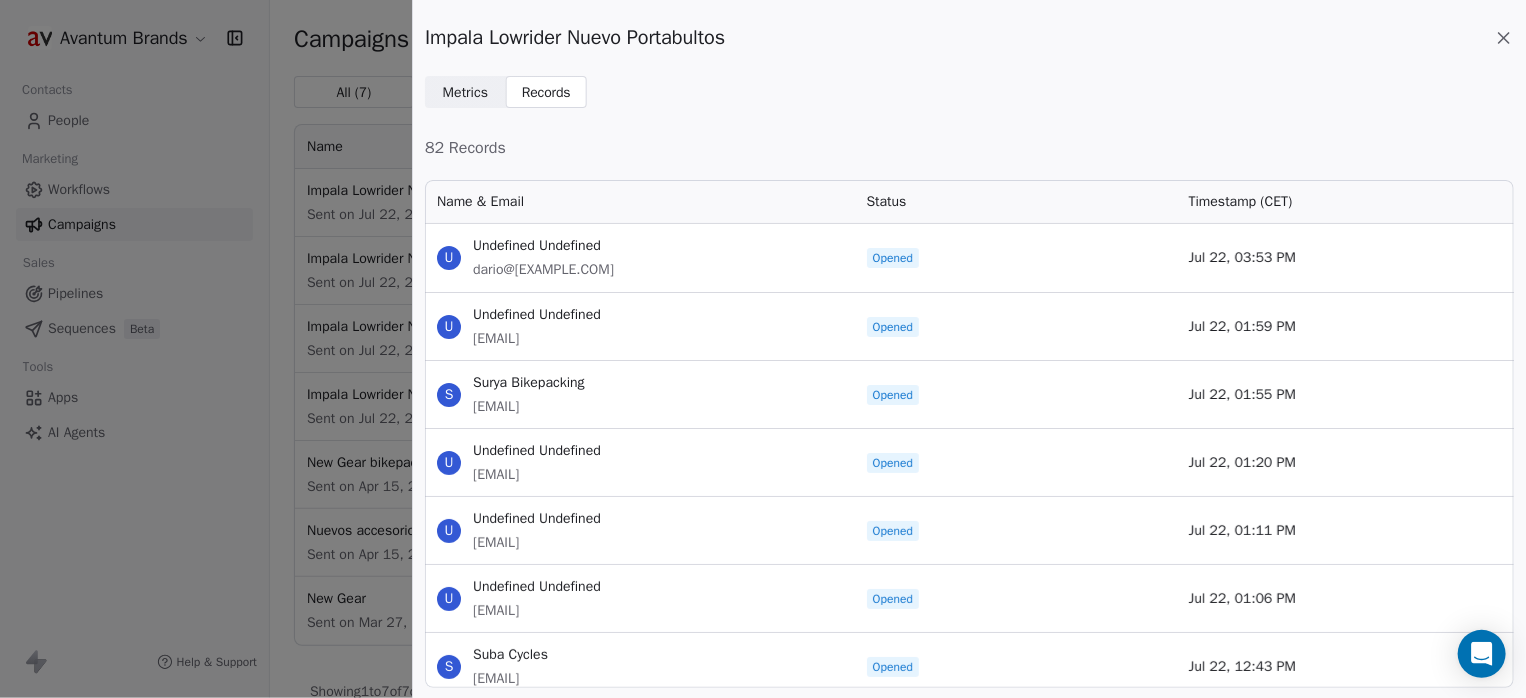 scroll, scrollTop: 16, scrollLeft: 16, axis: both 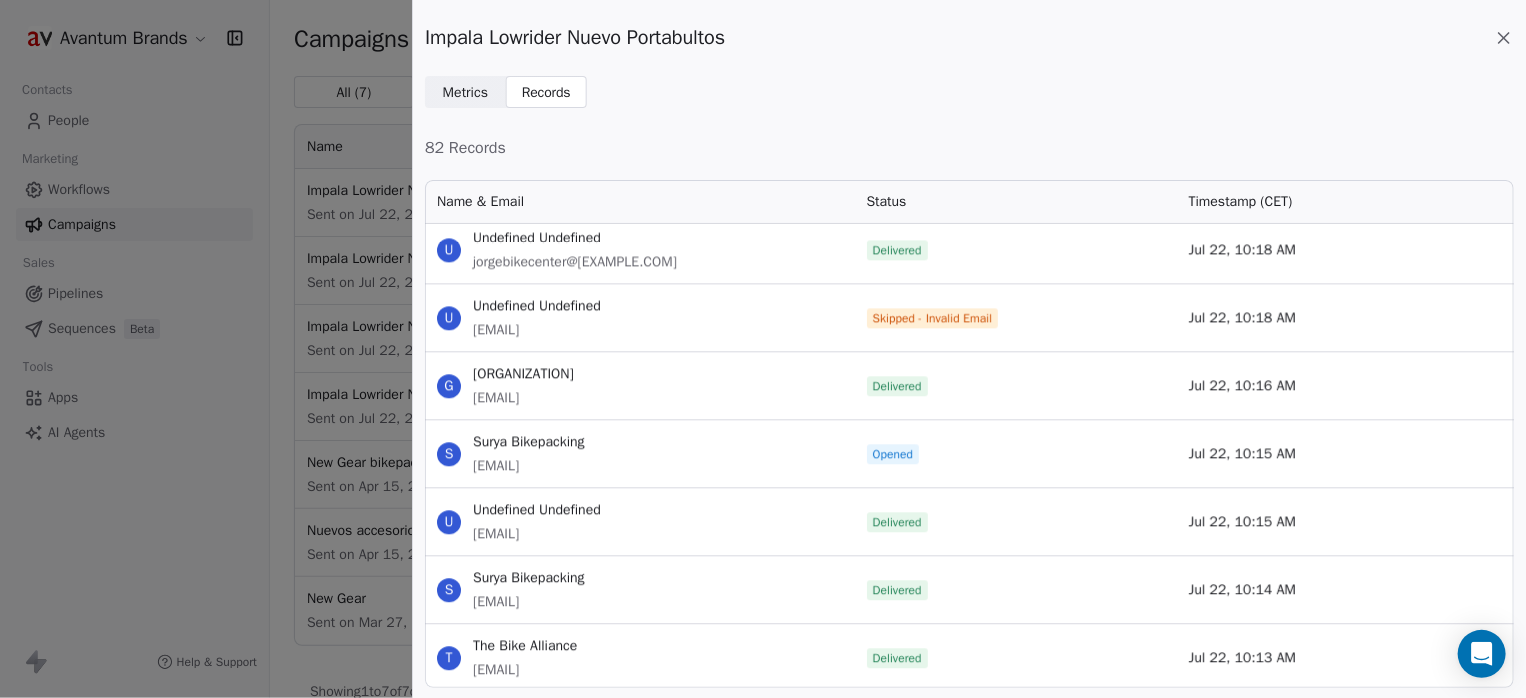 click on "Metrics Metrics Records Records" at bounding box center (969, 92) 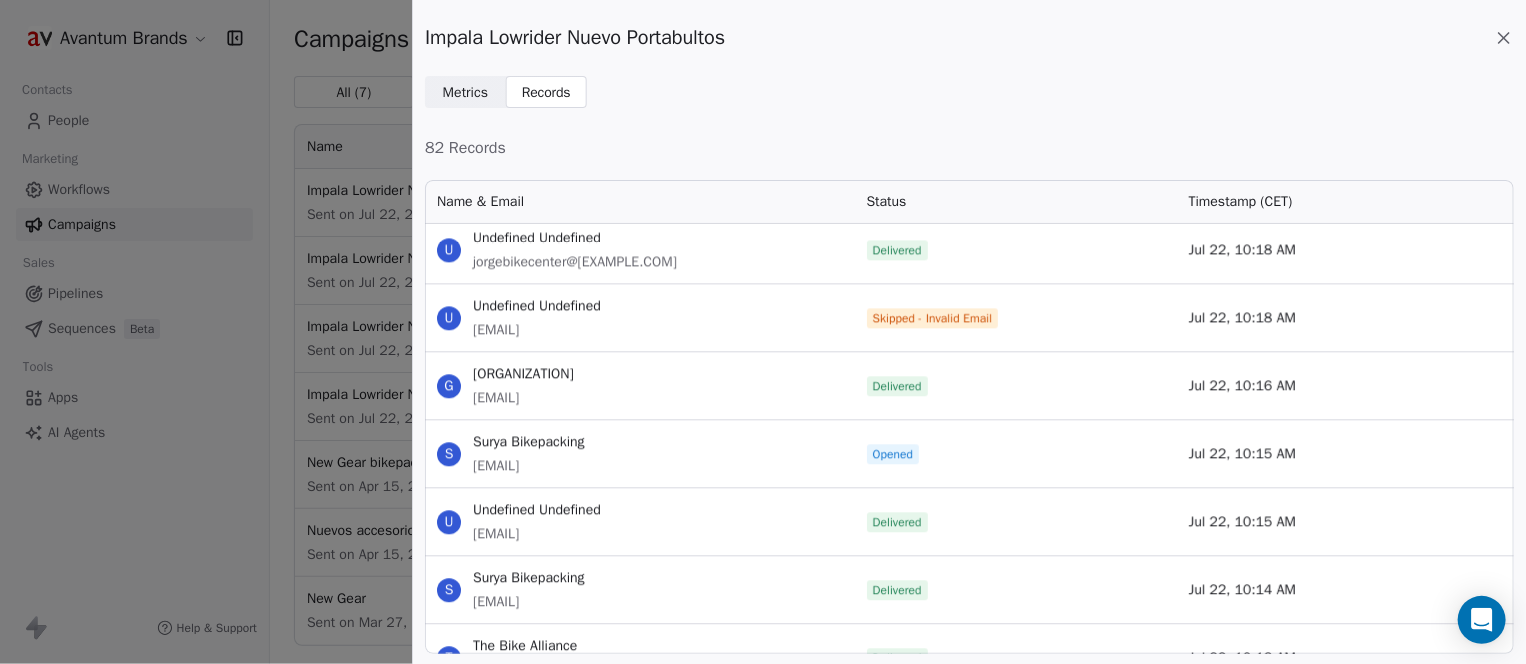 scroll, scrollTop: 460, scrollLeft: 1073, axis: both 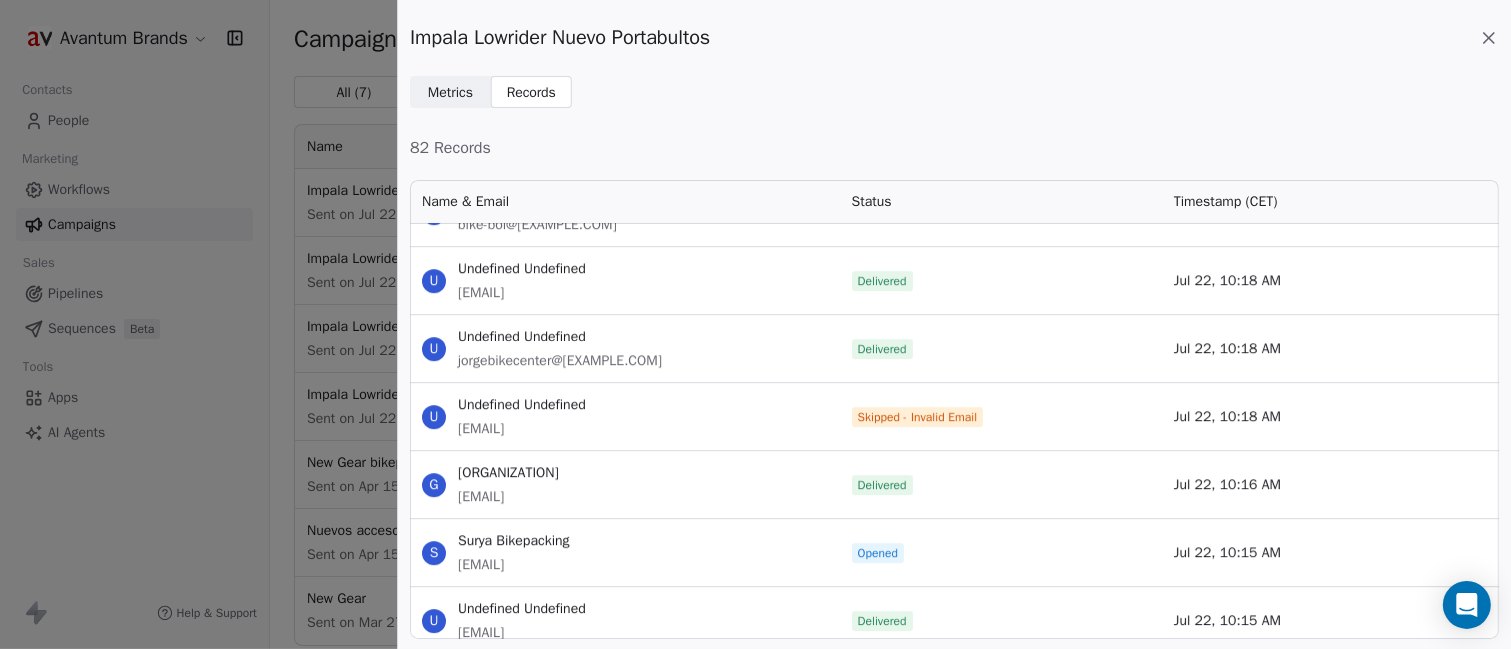 drag, startPoint x: 727, startPoint y: 427, endPoint x: 460, endPoint y: 433, distance: 267.0674 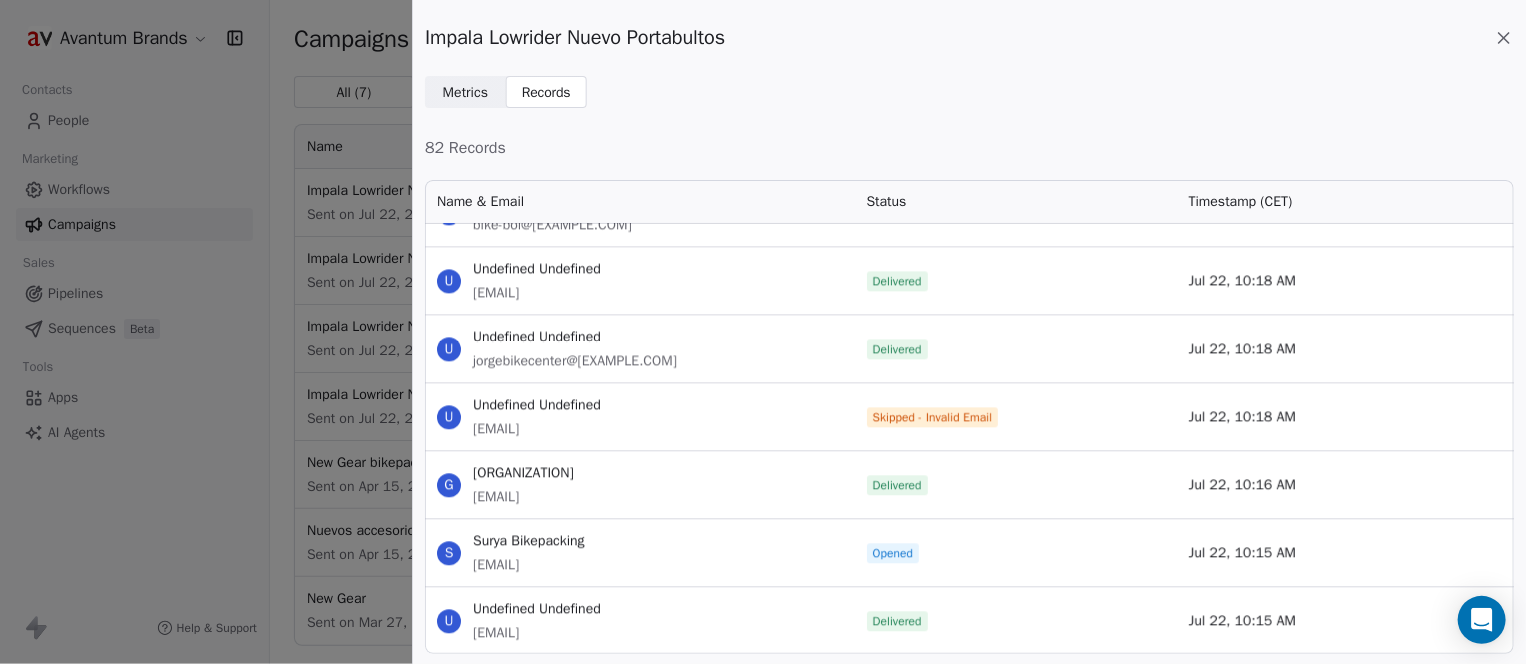 copy on "[EMAIL]" 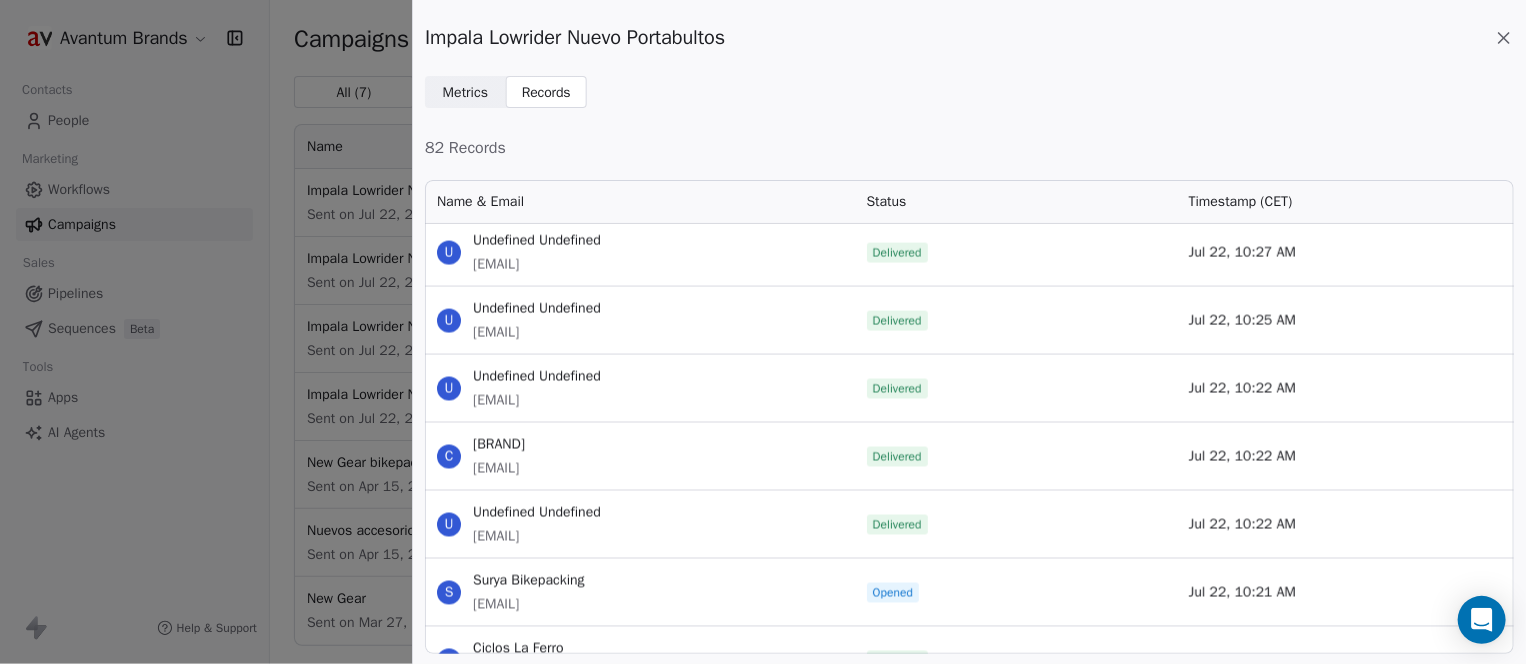 scroll, scrollTop: 5434, scrollLeft: 0, axis: vertical 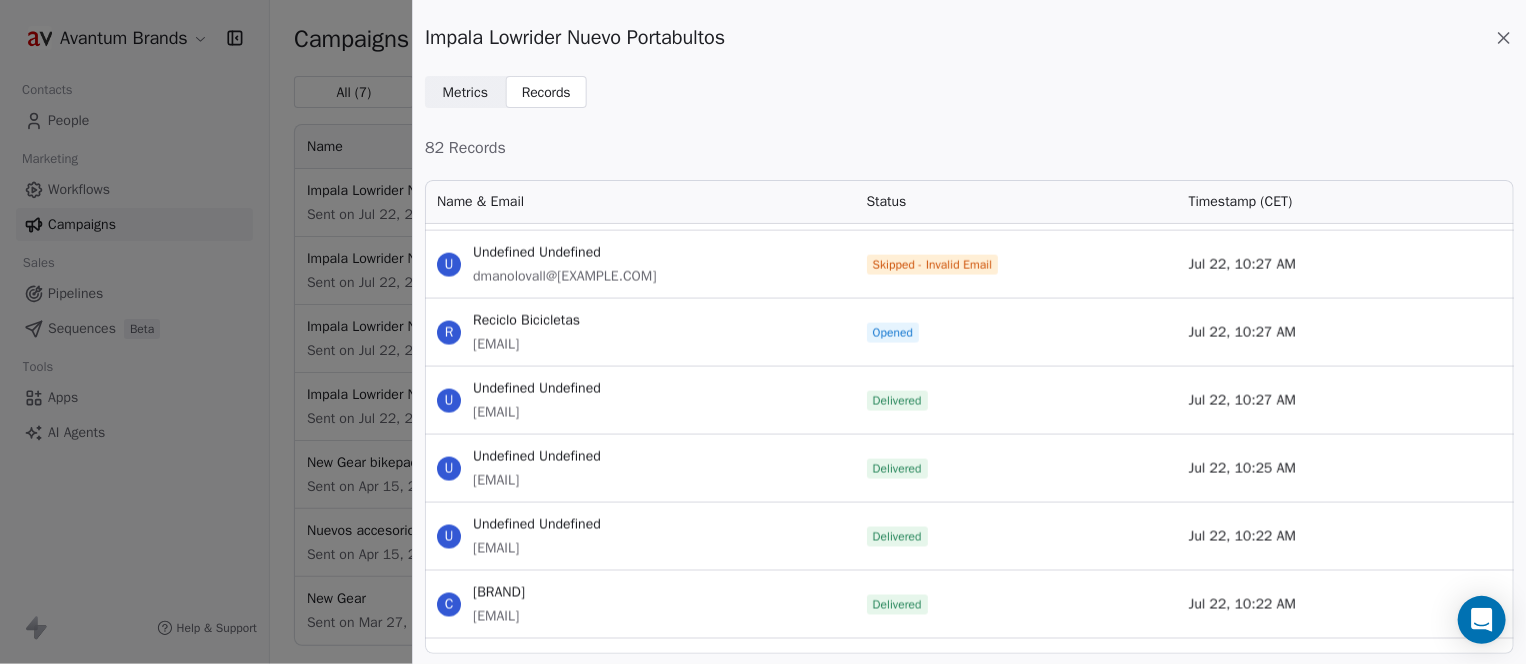 drag, startPoint x: 666, startPoint y: 273, endPoint x: 474, endPoint y: 282, distance: 192.21082 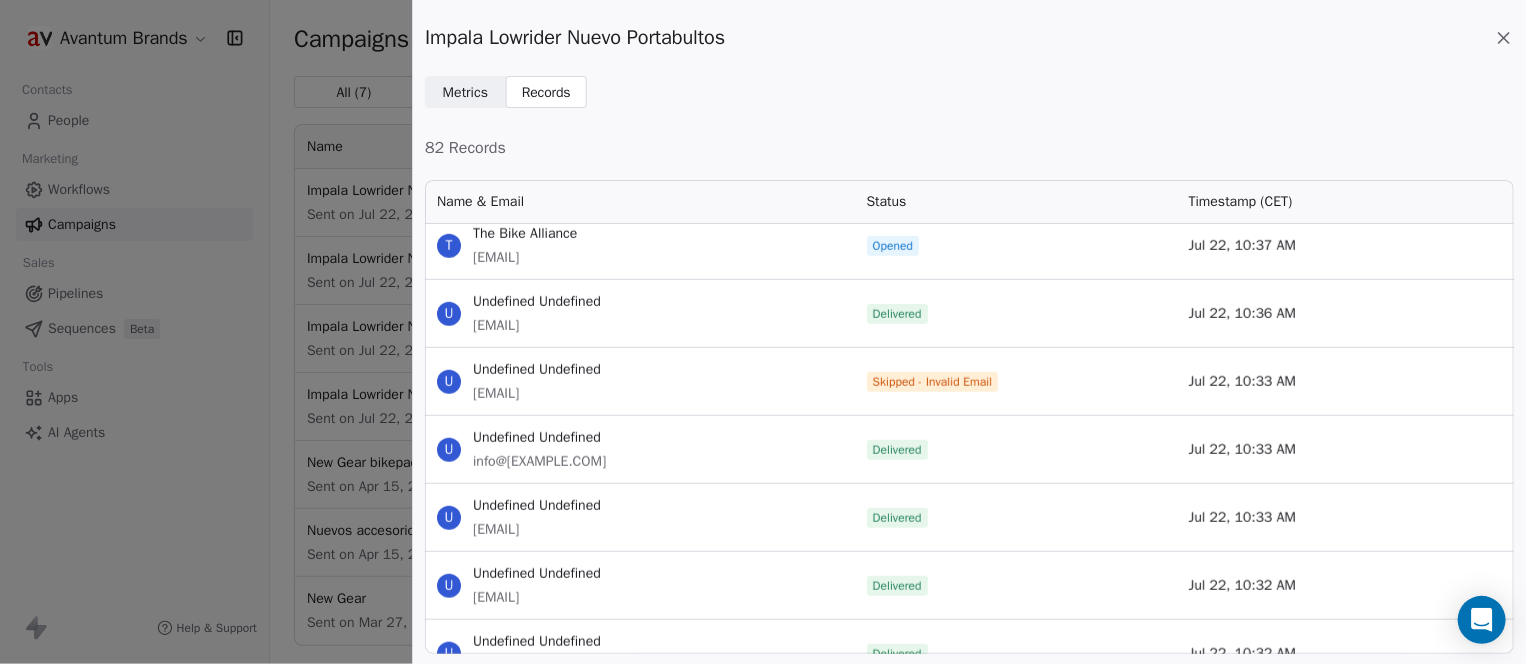 scroll, scrollTop: 4634, scrollLeft: 0, axis: vertical 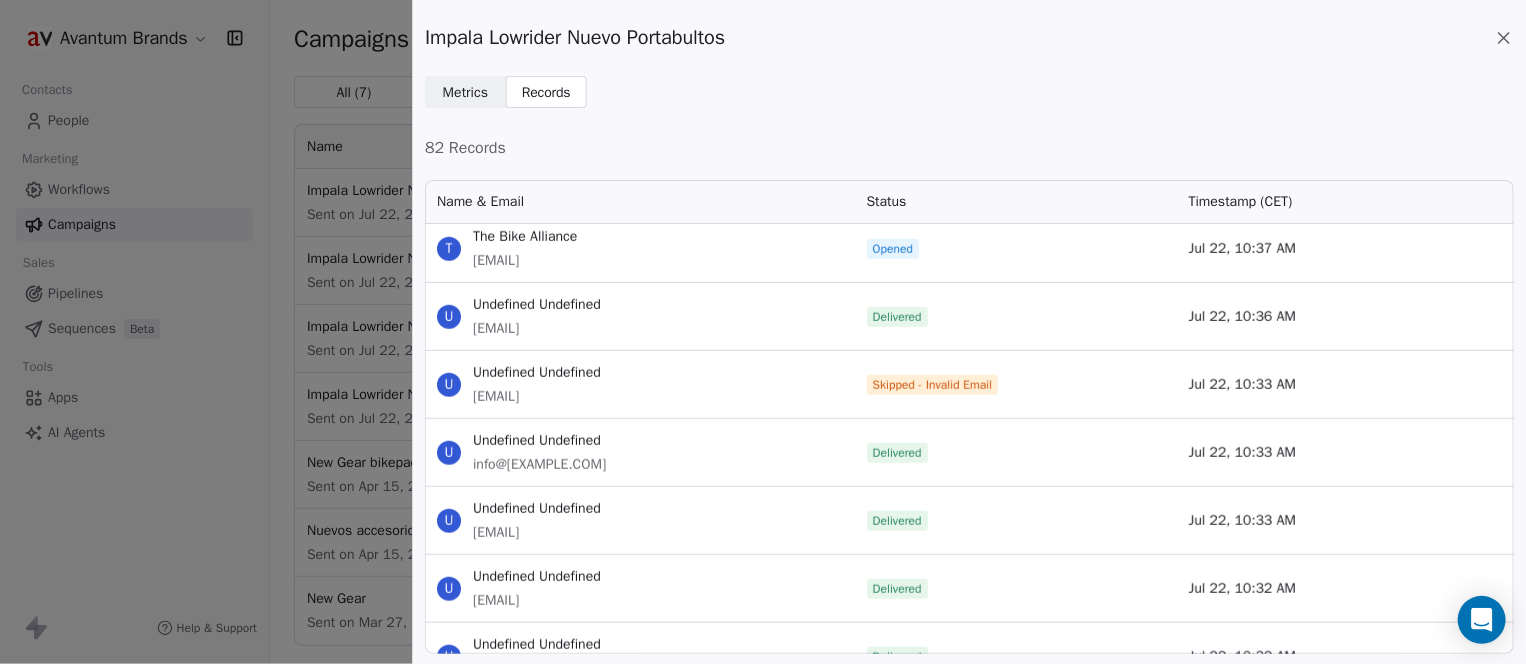 drag, startPoint x: 627, startPoint y: 397, endPoint x: 470, endPoint y: 403, distance: 157.11461 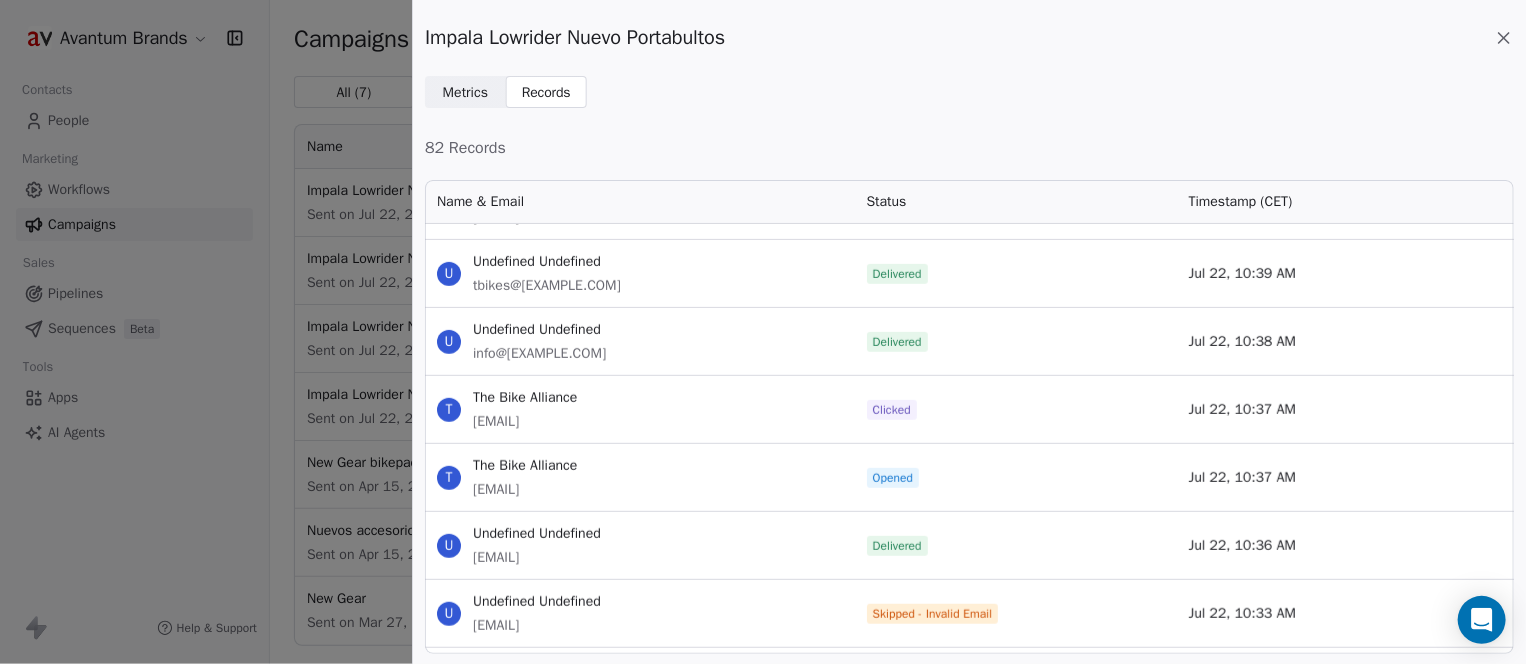 scroll, scrollTop: 4368, scrollLeft: 0, axis: vertical 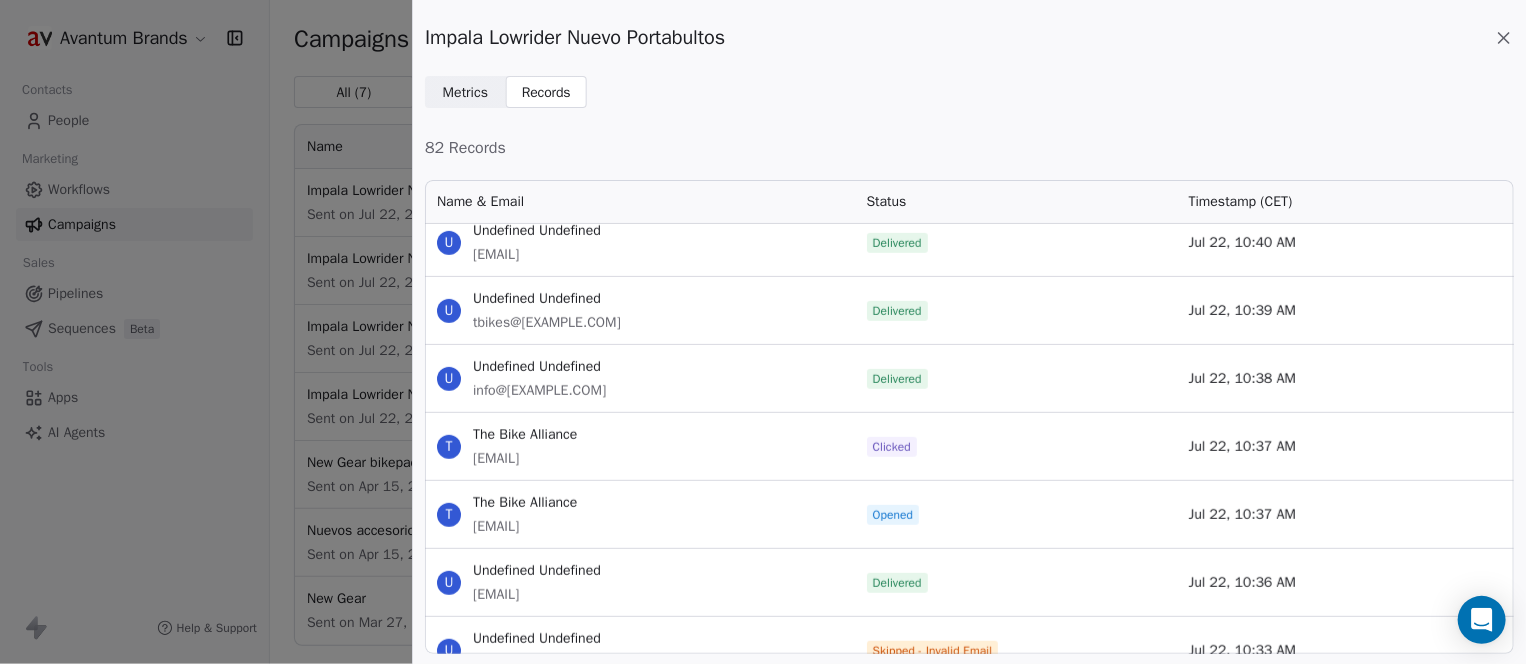 drag, startPoint x: 649, startPoint y: 458, endPoint x: 468, endPoint y: 469, distance: 181.33394 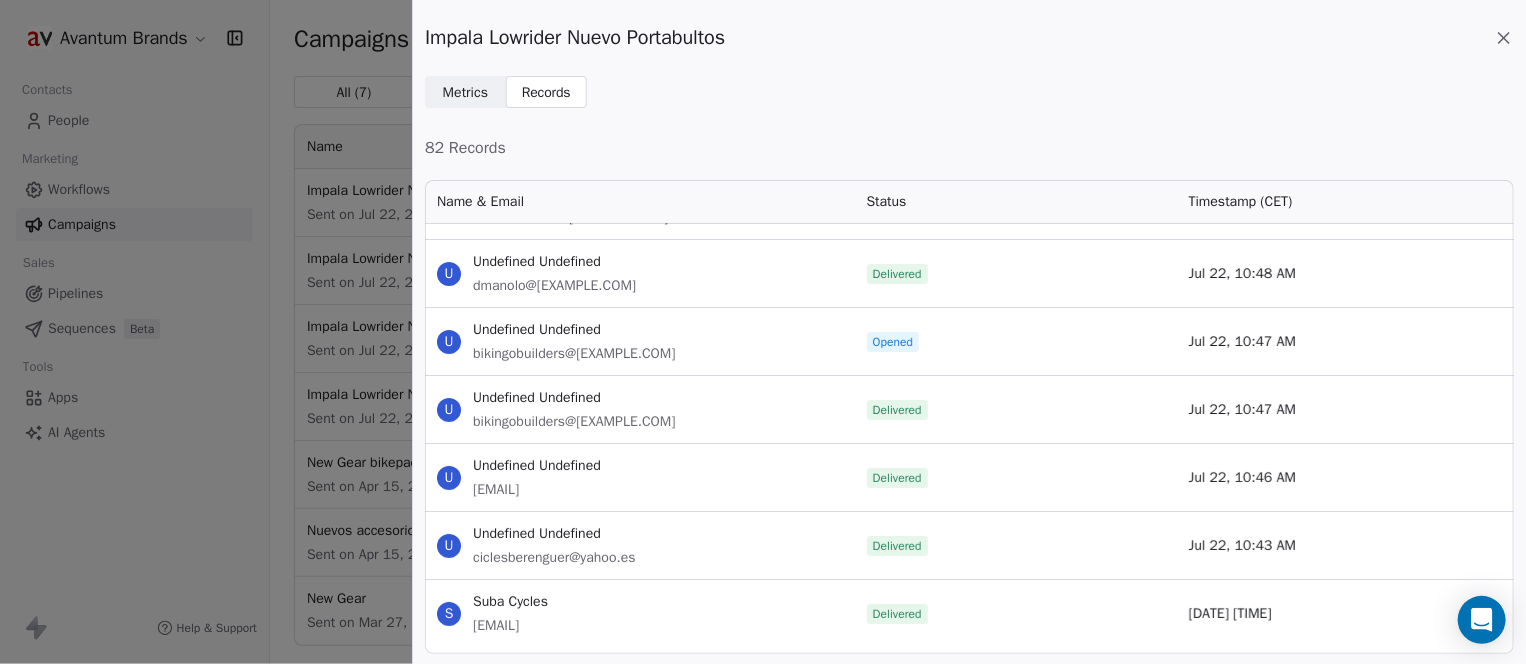 scroll, scrollTop: 3701, scrollLeft: 0, axis: vertical 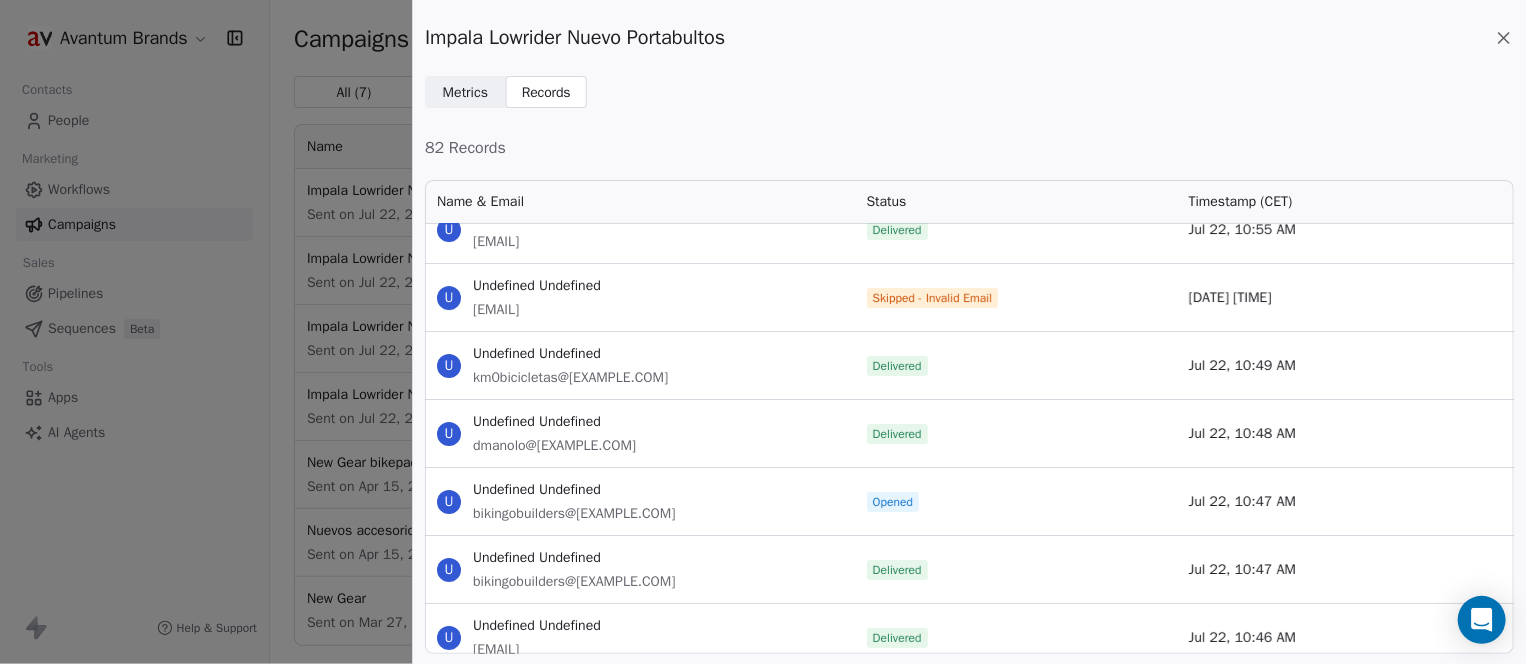 drag, startPoint x: 640, startPoint y: 313, endPoint x: 469, endPoint y: 328, distance: 171.65663 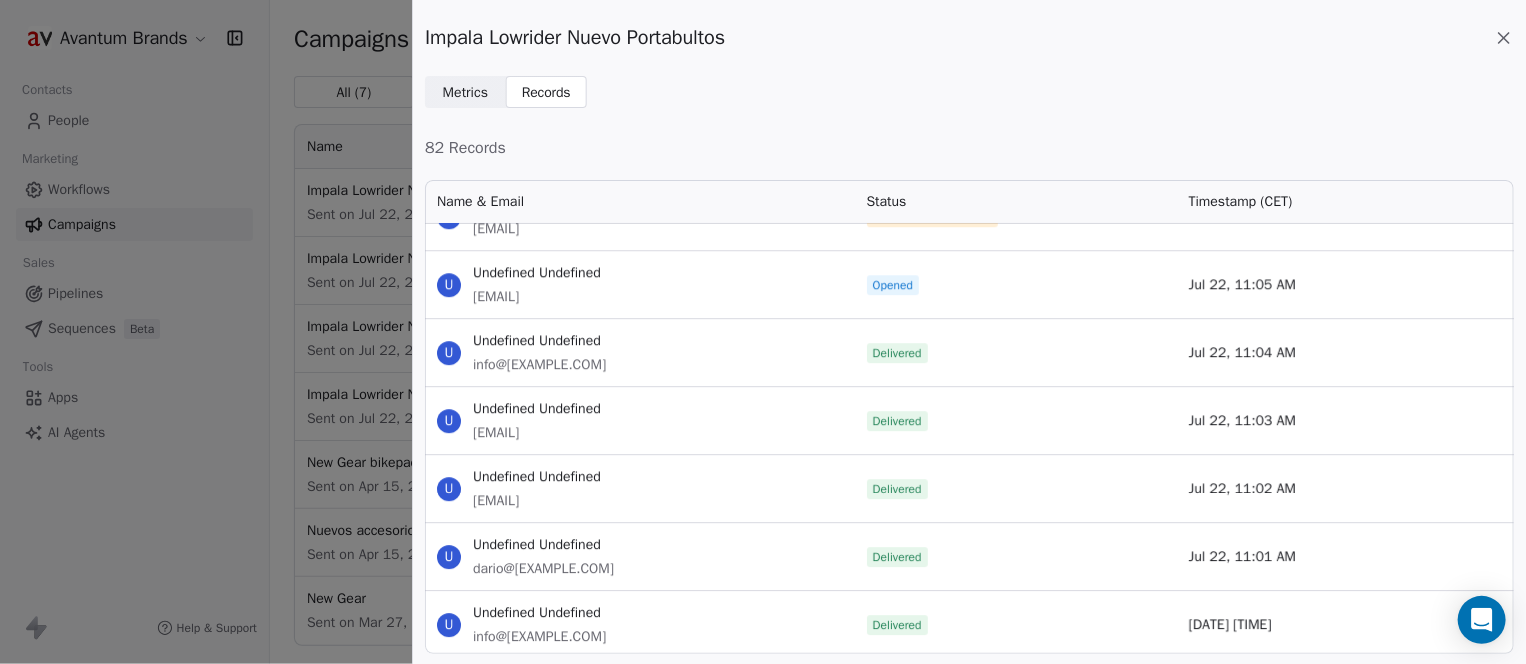scroll, scrollTop: 2768, scrollLeft: 0, axis: vertical 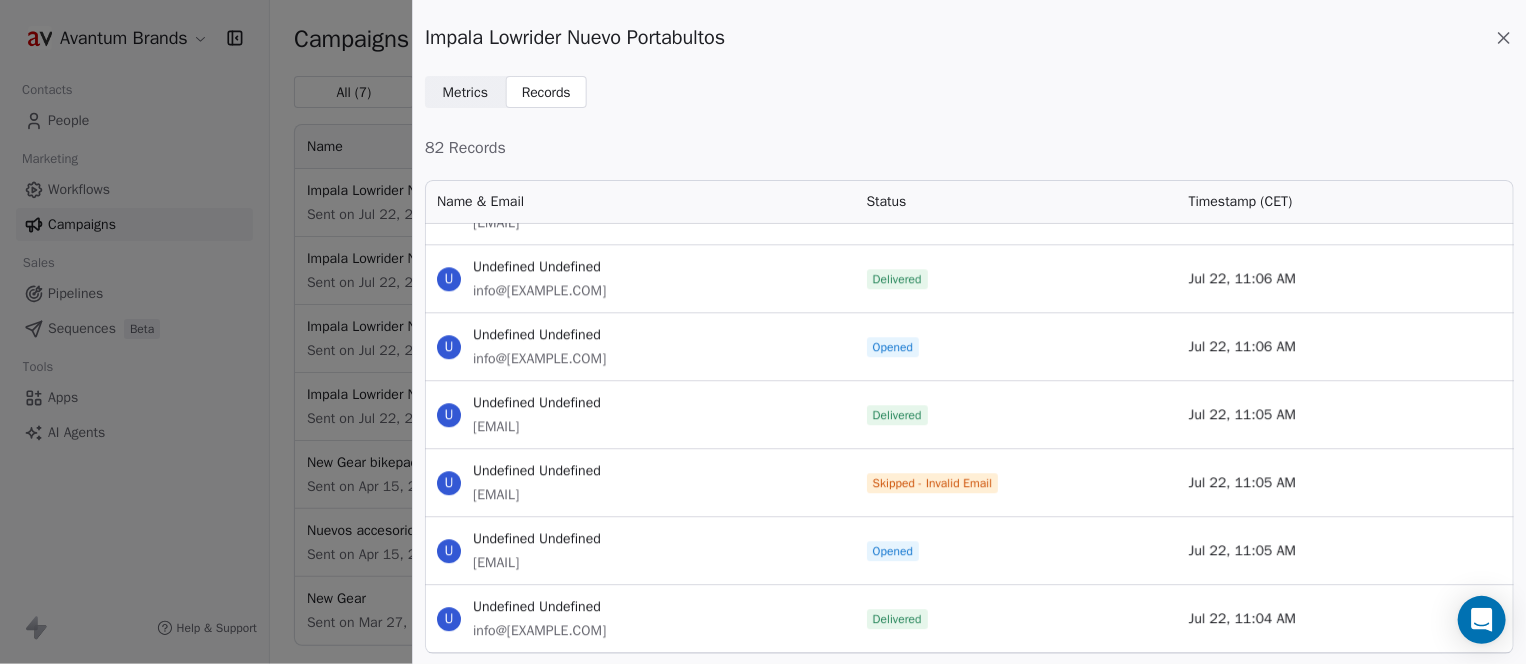 drag, startPoint x: 672, startPoint y: 492, endPoint x: 485, endPoint y: 492, distance: 187 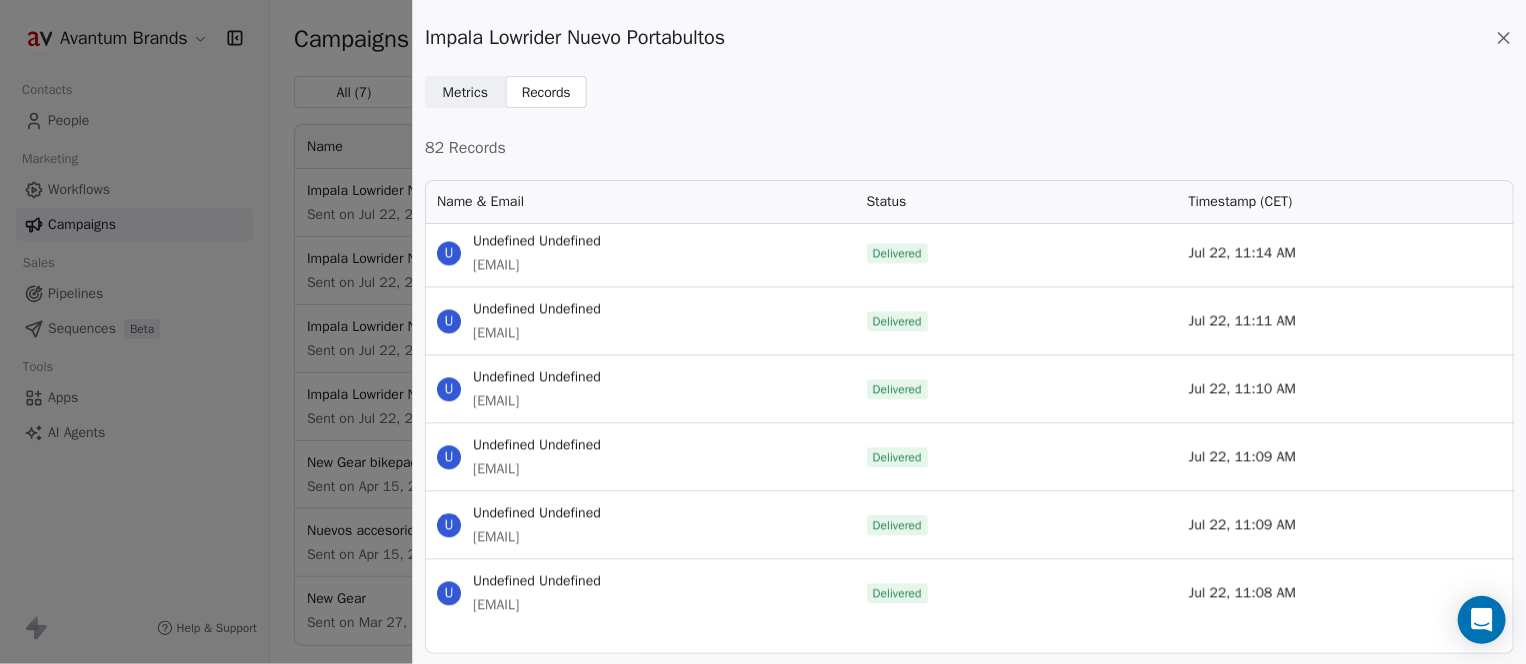 scroll, scrollTop: 2101, scrollLeft: 0, axis: vertical 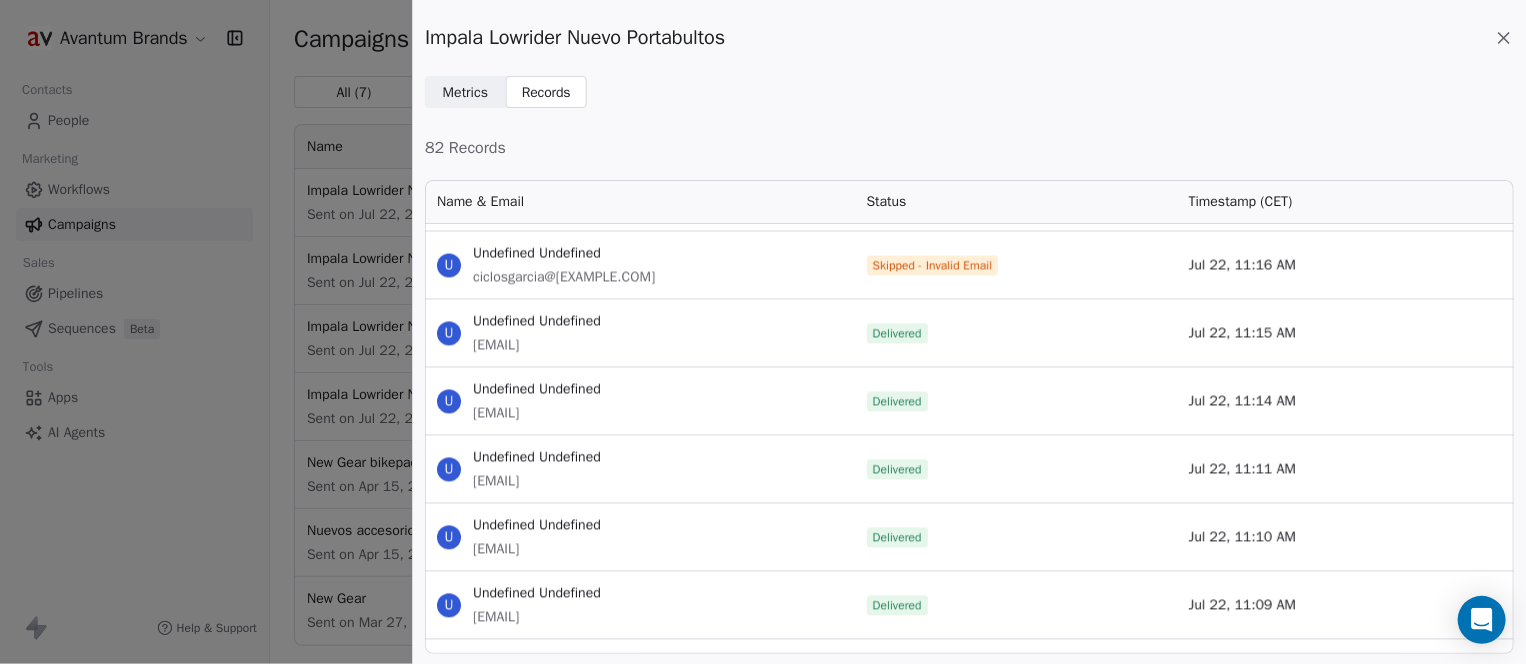 drag, startPoint x: 671, startPoint y: 277, endPoint x: 473, endPoint y: 278, distance: 198.00252 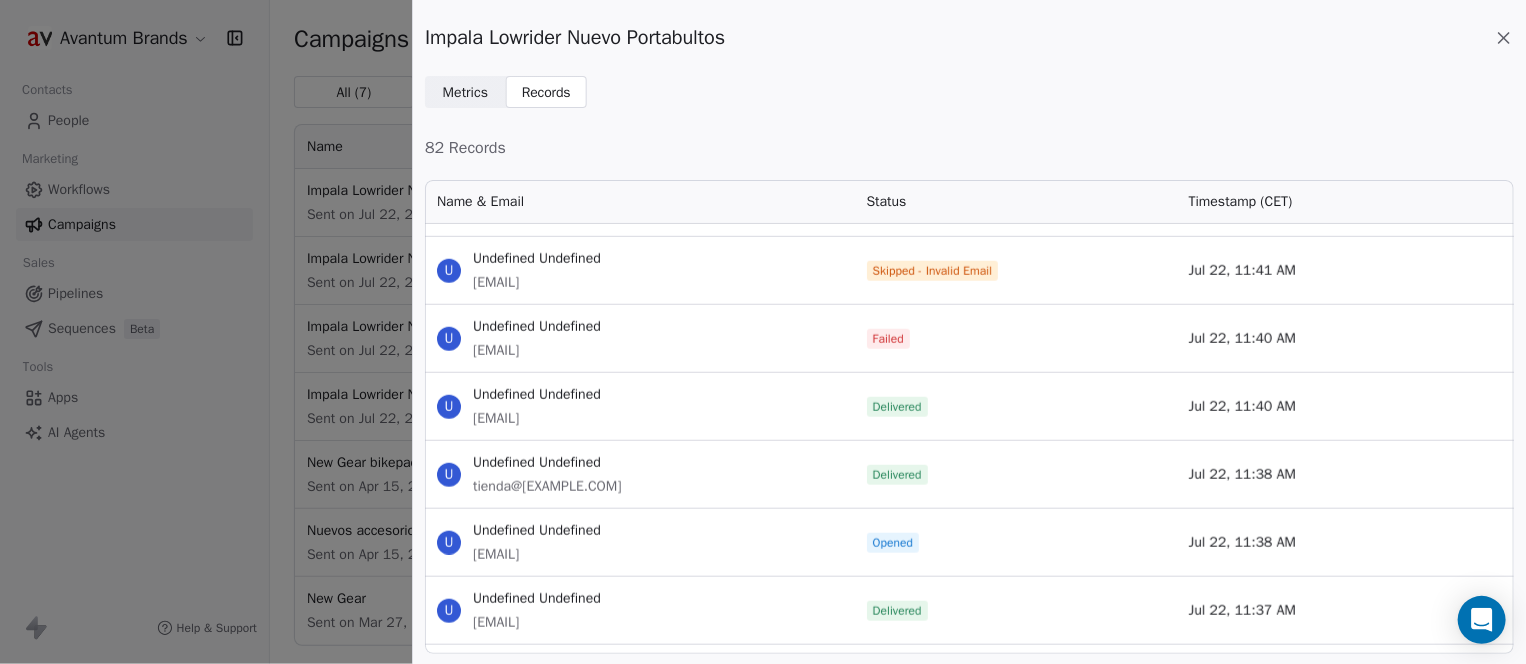 scroll, scrollTop: 901, scrollLeft: 0, axis: vertical 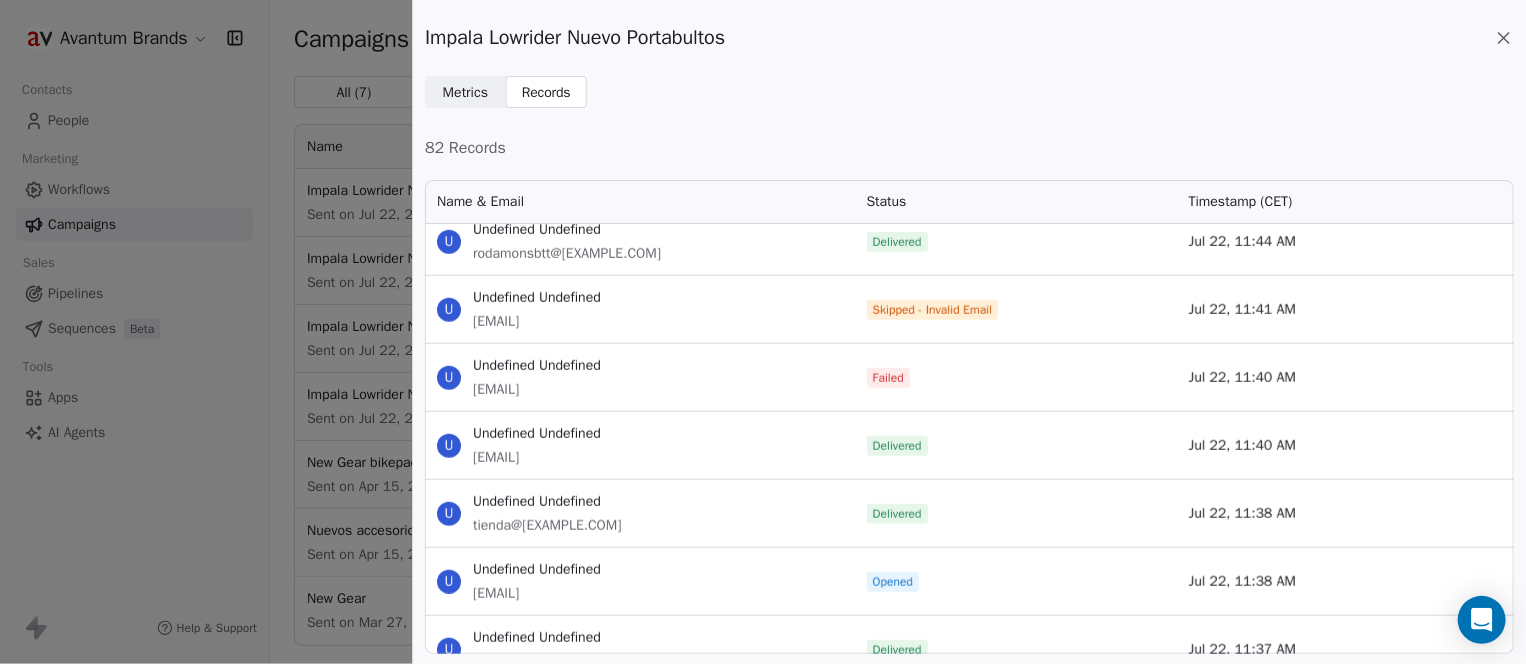 drag, startPoint x: 708, startPoint y: 387, endPoint x: 472, endPoint y: 389, distance: 236.00847 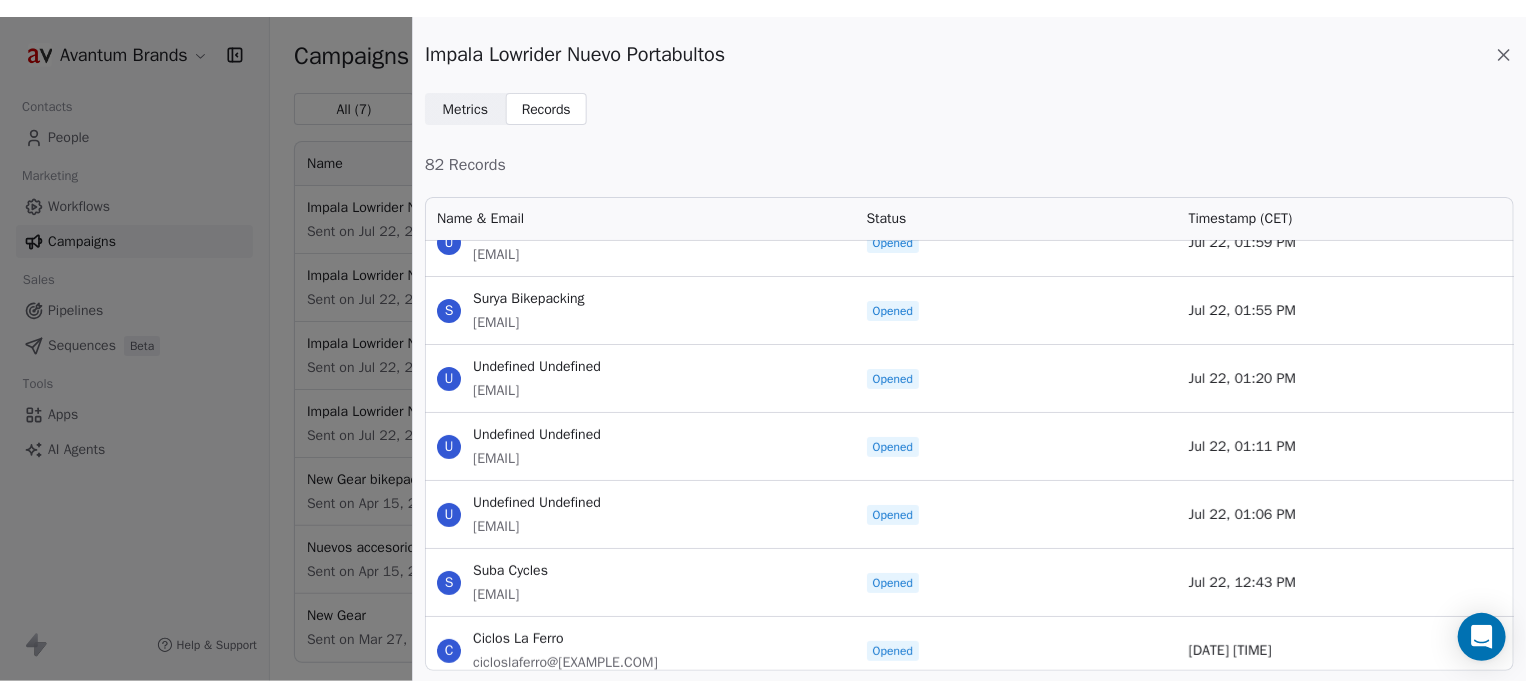 scroll, scrollTop: 0, scrollLeft: 0, axis: both 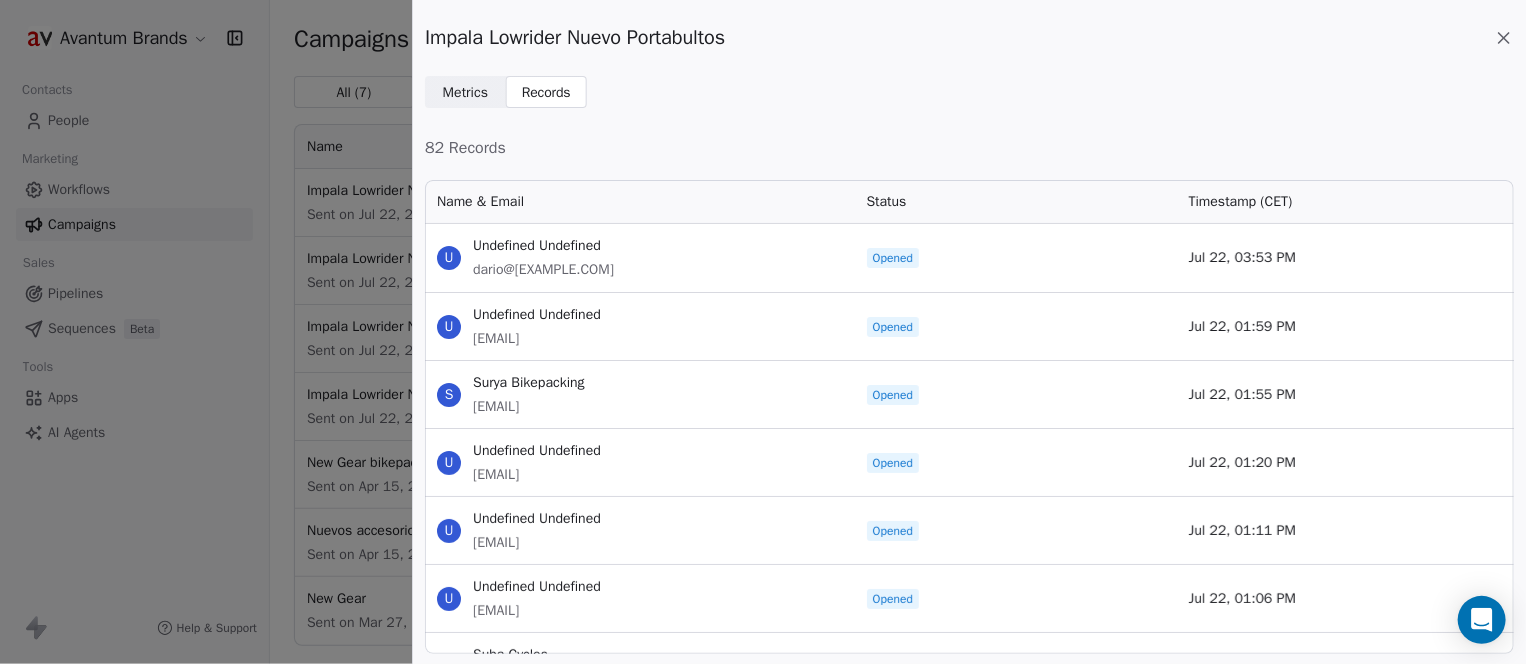 click 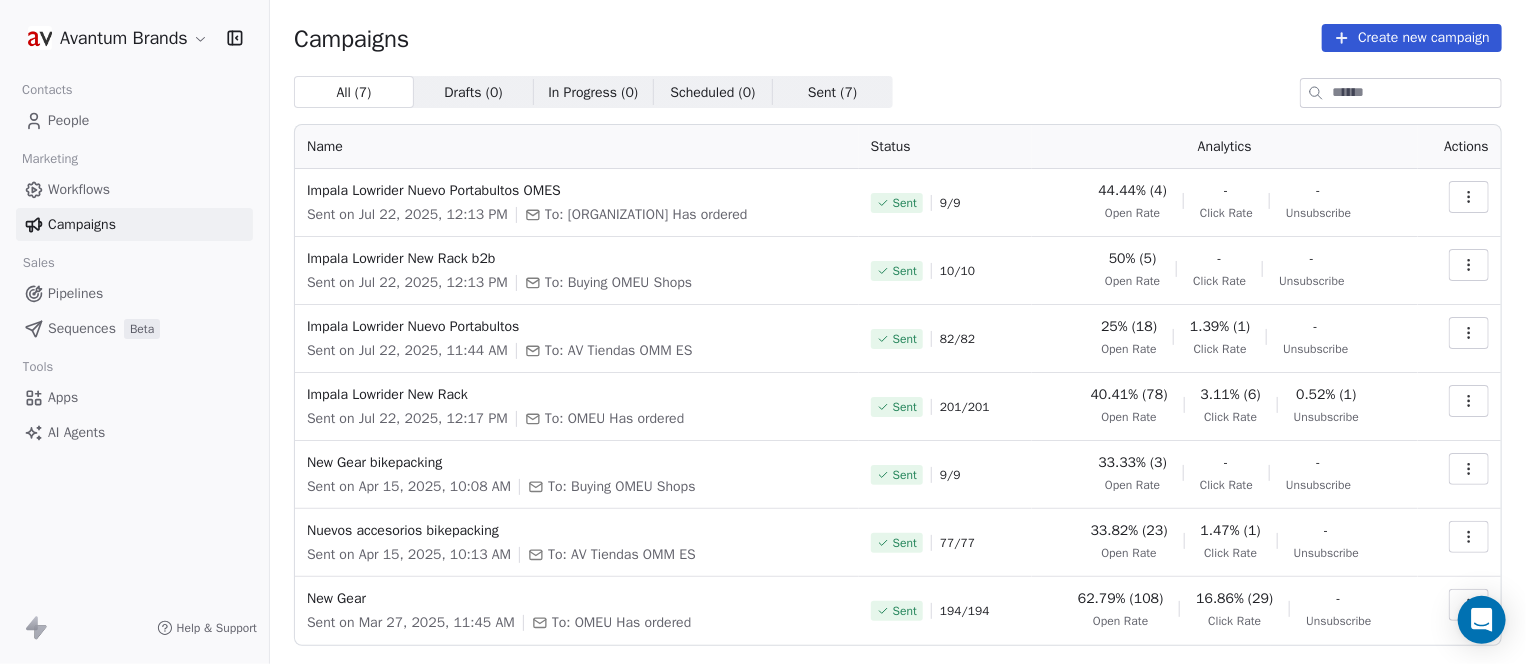 click on "Campaigns Create new campaign All ( 7 ) All ( 7 ) Drafts ( 0 ) Drafts ( 0 ) In Progress ( 0 ) In Progress ( 0 ) Scheduled ( 0 ) Scheduled ( 0 ) Sent ( 7 ) Sent ( 7 ) Name Status Analytics Actions Impala Lowrider Nuevo Portabultos OMES Sent on Jul 22, 2025, 12:13 PM To: OMES Has ordered Sent 9 / 9 44.44% (4) Open Rate - Click Rate - Unsubscribe Impala Lowrider New Rack b2b Sent on Jul 22, 2025, 12:13 PM To: Buying OMEU Shops Sent 10 / 10 50% (5) Open Rate - Click Rate - Unsubscribe Impala Lowrider Nuevo Portabultos Sent on Jul 22, 2025, 11:44 AM To: AV Tiendas OMM ES Sent 82 / 82 25% (18) Open Rate 1.39% (1) Click Rate - Unsubscribe Impala Lowrider New Rack Sent on Jul 22, 2025, 12:17 PM To: OMEU Has ordered Sent 201 / 201 40.41% (78) Open Rate 3.11% (6) Click Rate 0.52% (1) Unsubscribe New Gear bikepacking Sent on Apr 15, 2025, 10:08 AM To: Buying OMEU Shops Sent 9 / 9 33.33% (3) Open Rate - Click Rate - Unsubscribe Nuevos accesorios bikepacking Sent on Apr 15, 2025, 10:13 AM To: AV Tiendas OMM ES Sent" at bounding box center (898, 365) 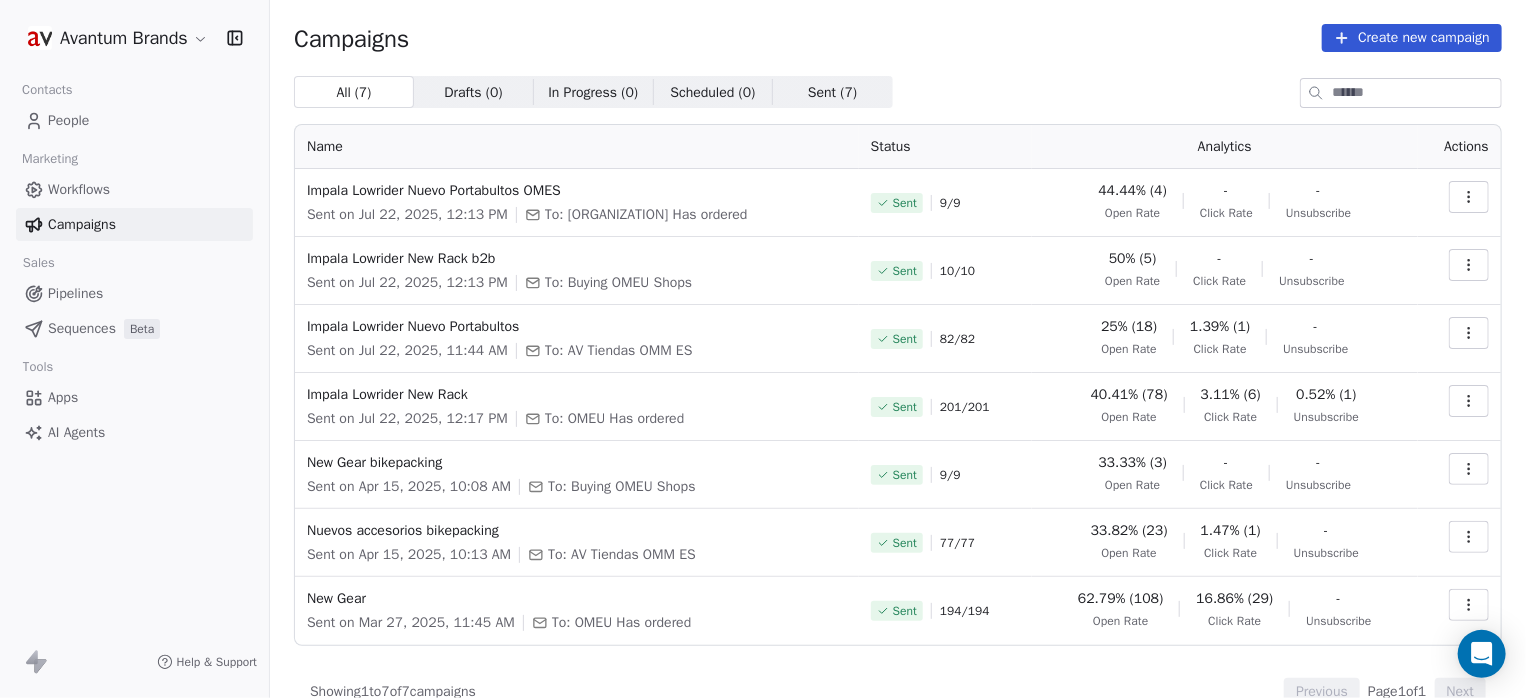 click 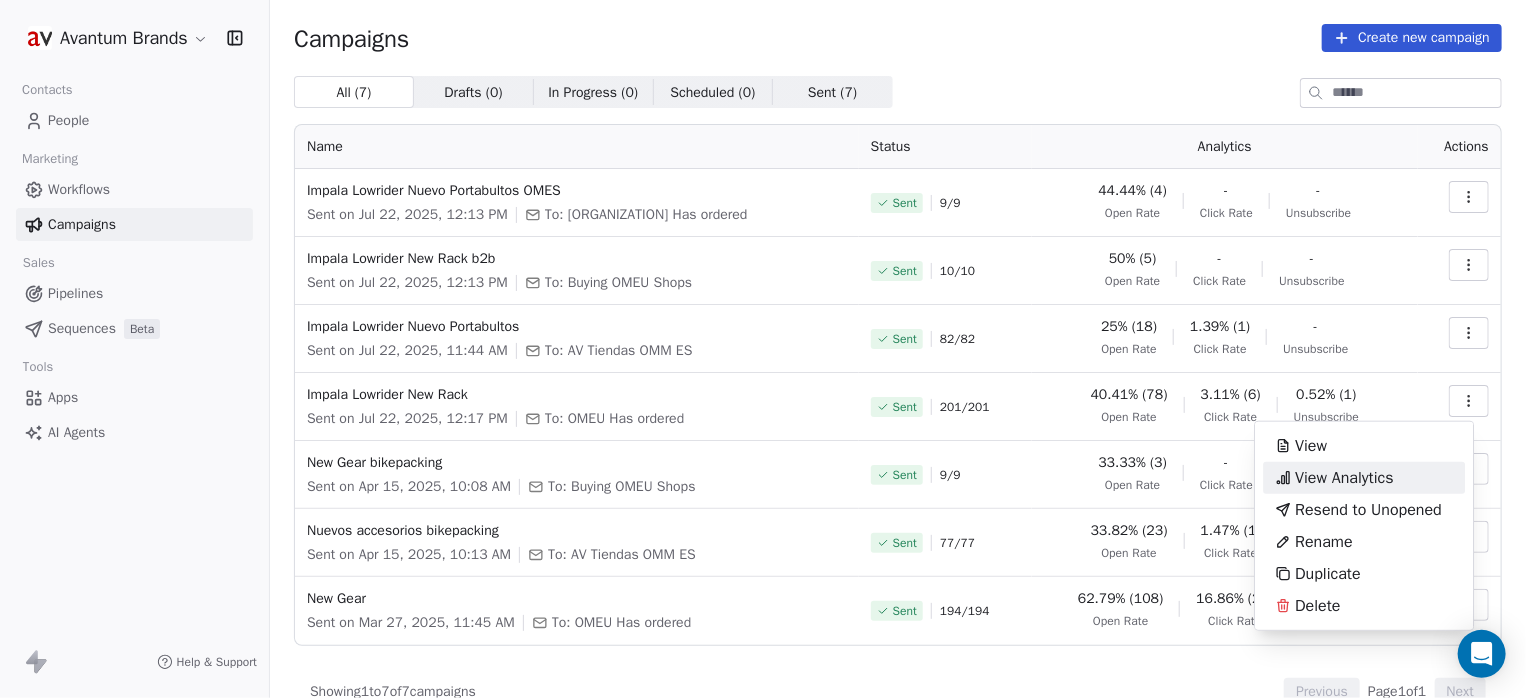 click on "View Analytics" at bounding box center [1344, 478] 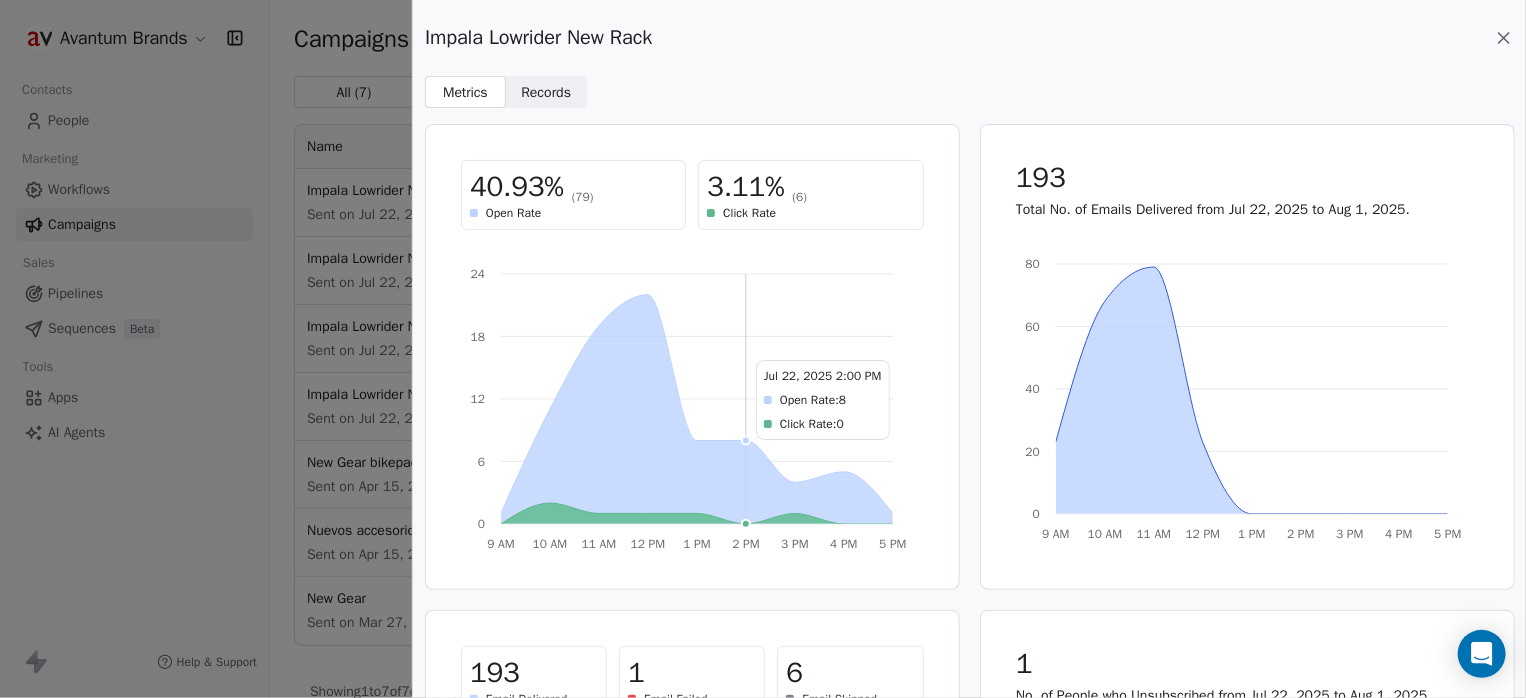 scroll, scrollTop: 0, scrollLeft: 0, axis: both 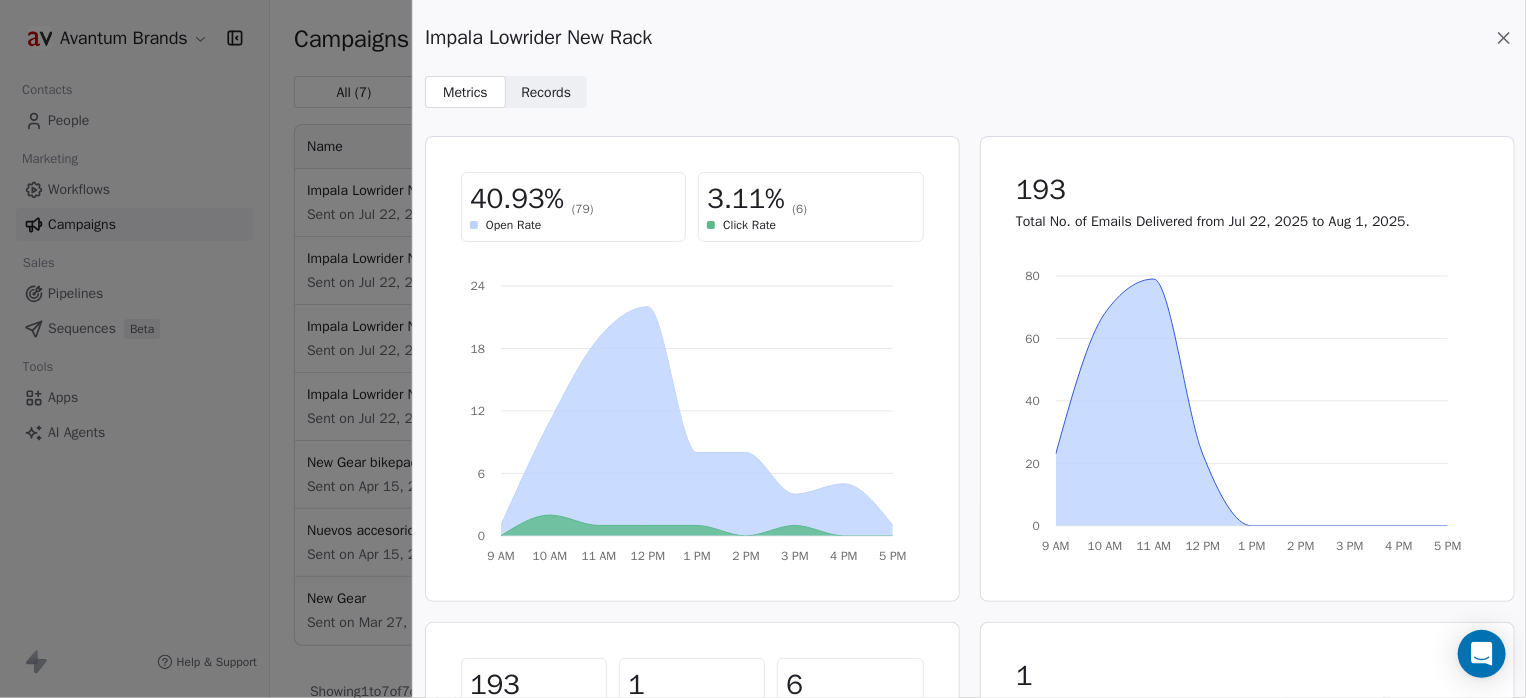 click on "Records" at bounding box center [546, 92] 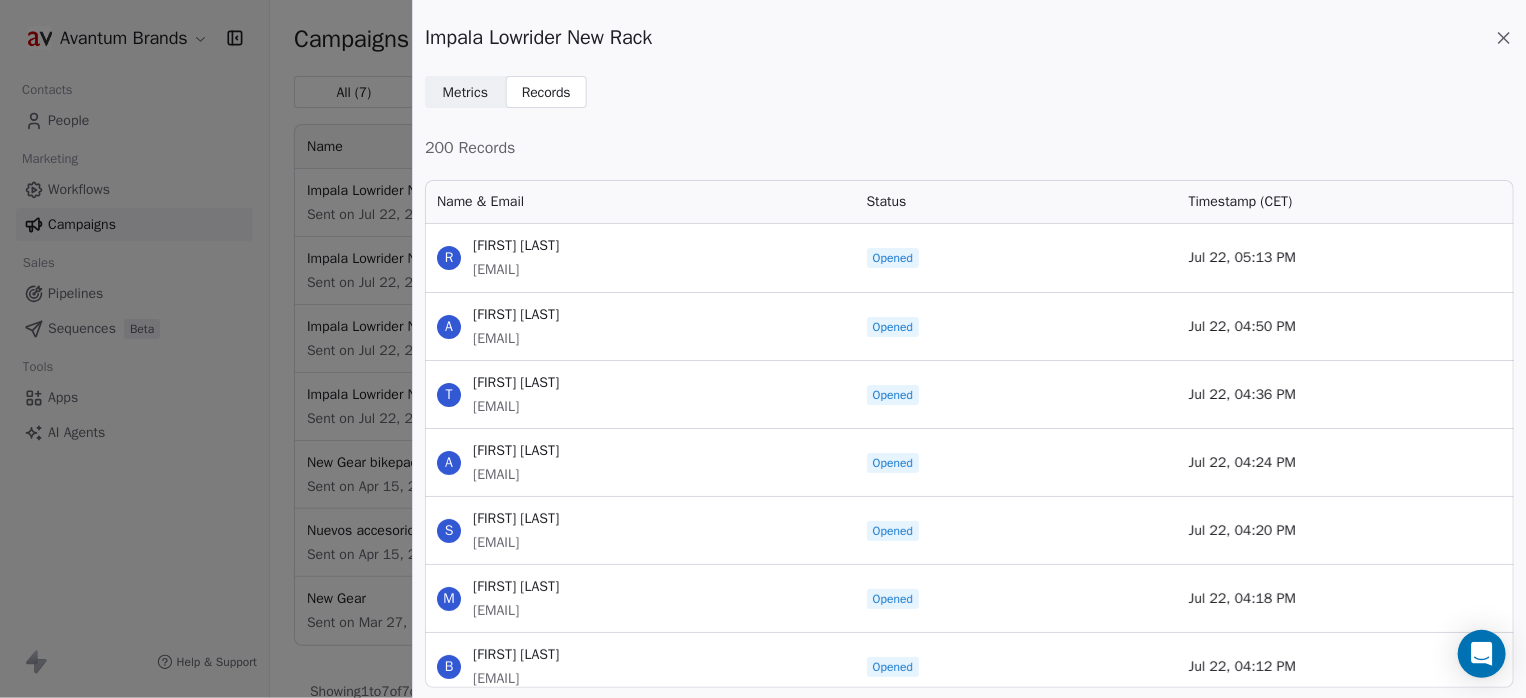 scroll, scrollTop: 16, scrollLeft: 16, axis: both 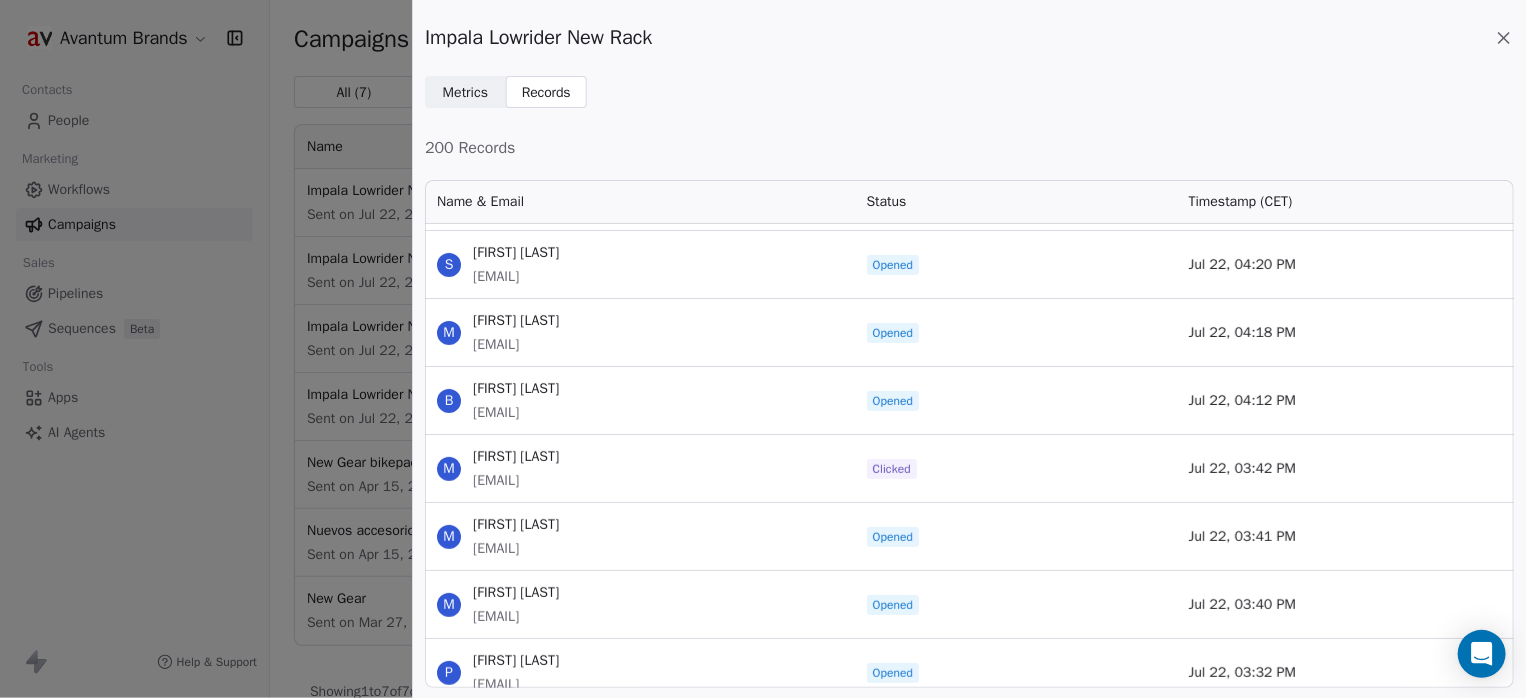 drag, startPoint x: 623, startPoint y: 477, endPoint x: 474, endPoint y: 459, distance: 150.08331 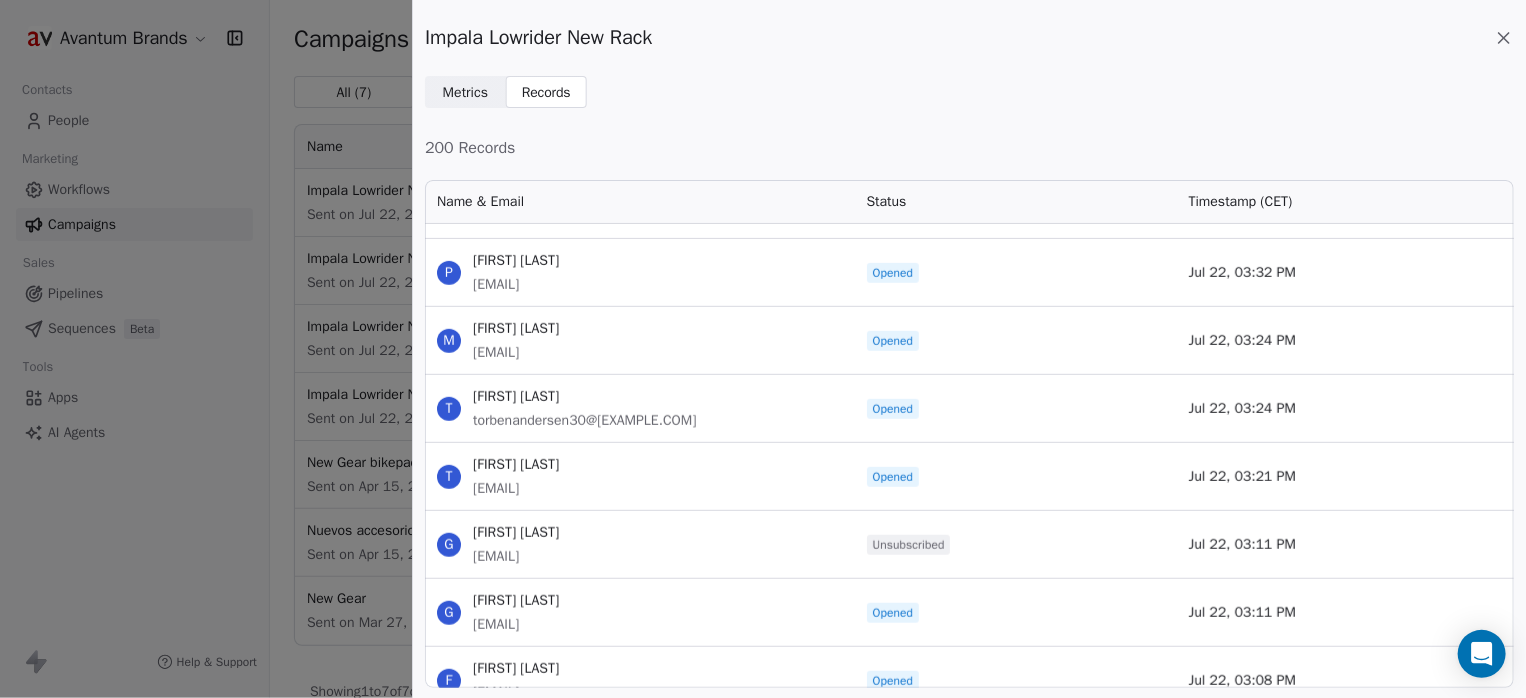 scroll, scrollTop: 800, scrollLeft: 0, axis: vertical 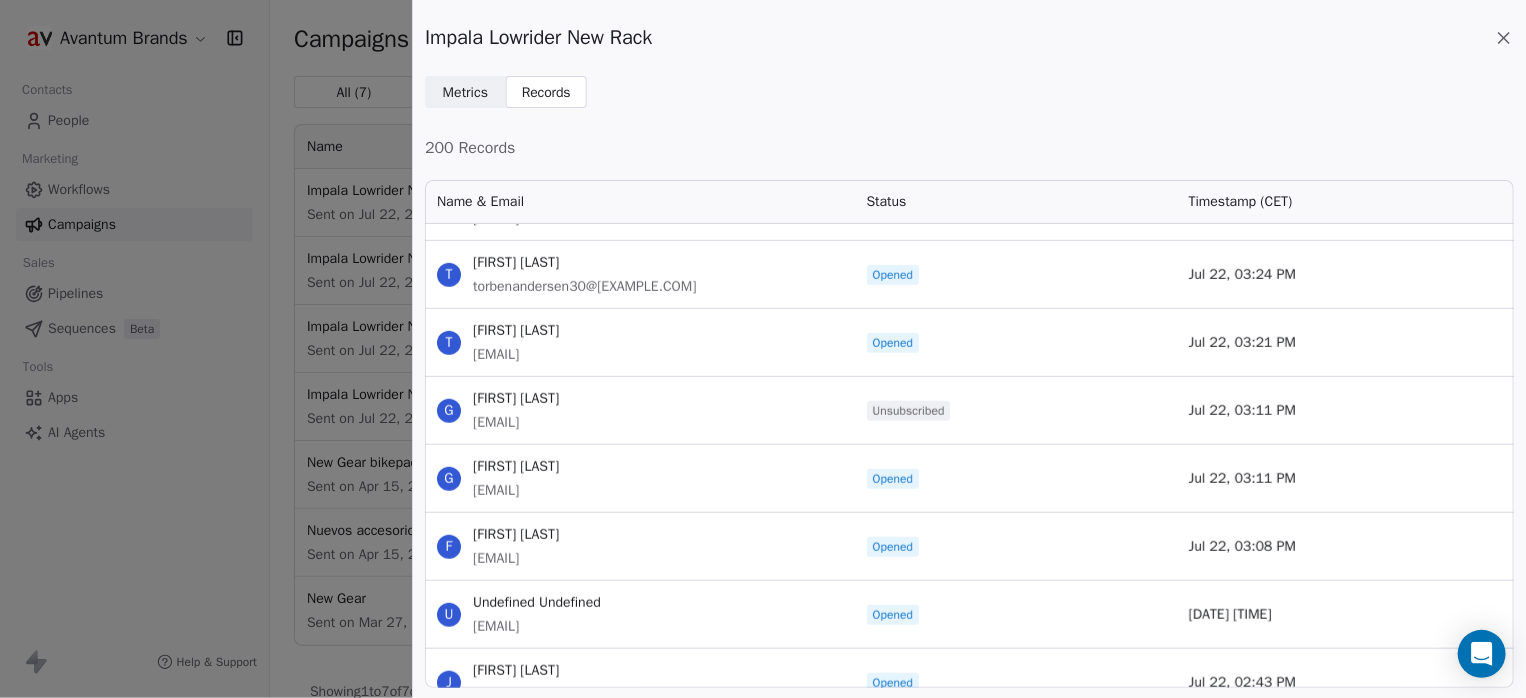 drag, startPoint x: 640, startPoint y: 425, endPoint x: 471, endPoint y: 400, distance: 170.83911 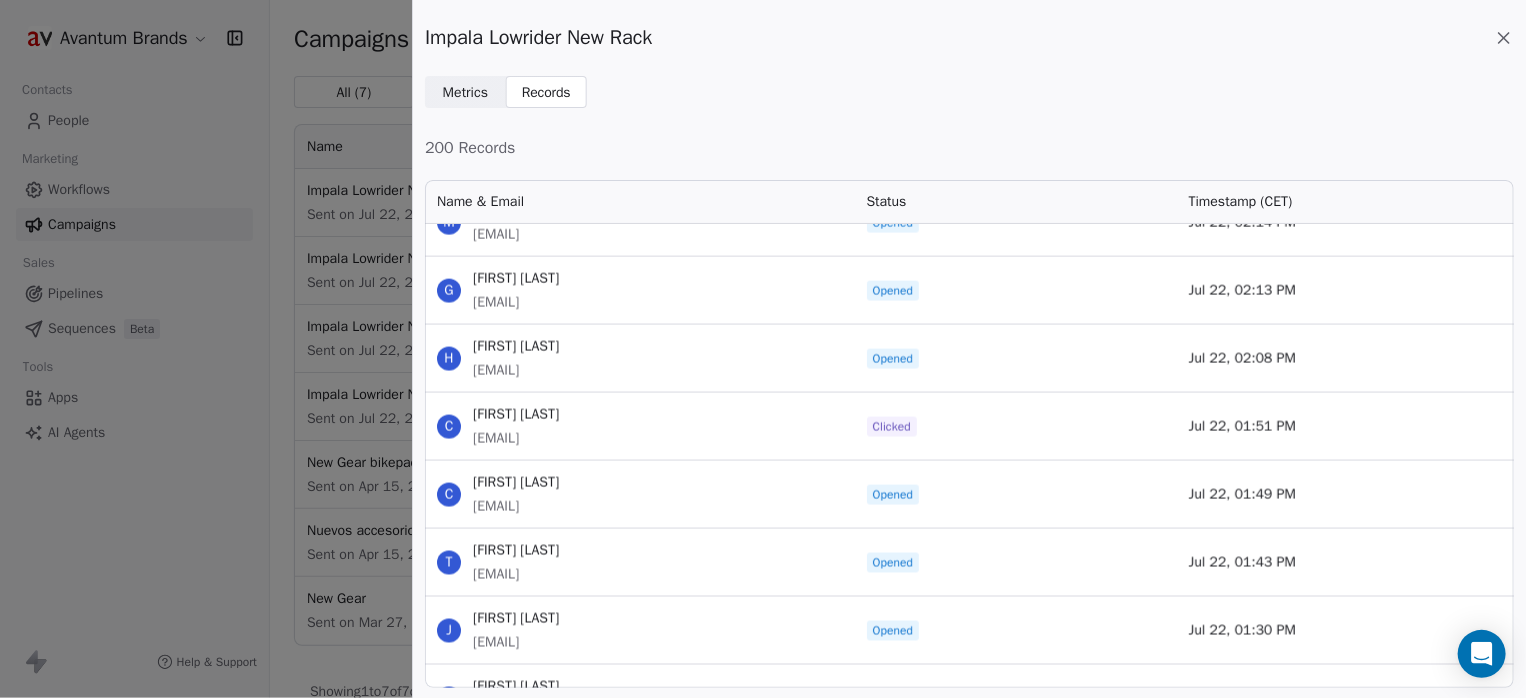scroll, scrollTop: 1733, scrollLeft: 0, axis: vertical 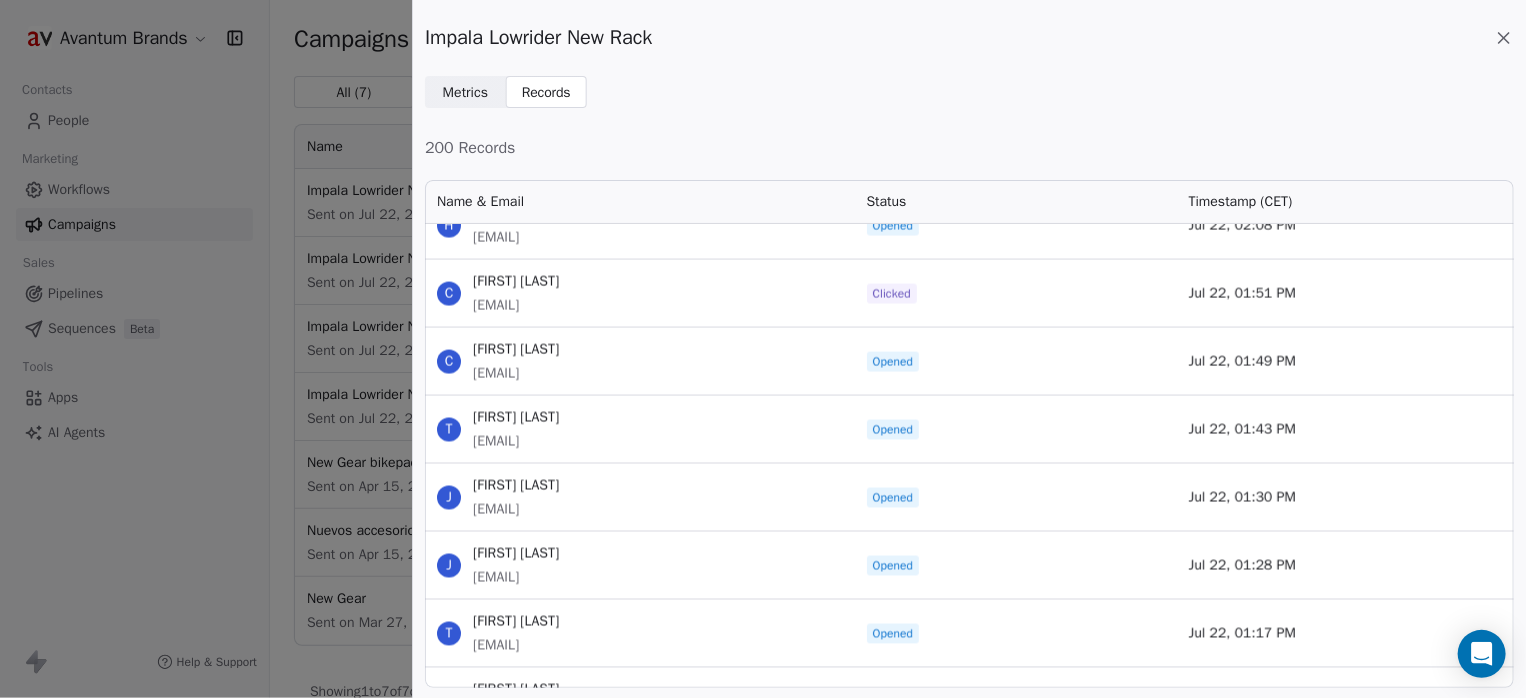 drag, startPoint x: 628, startPoint y: 304, endPoint x: 475, endPoint y: 280, distance: 154.87091 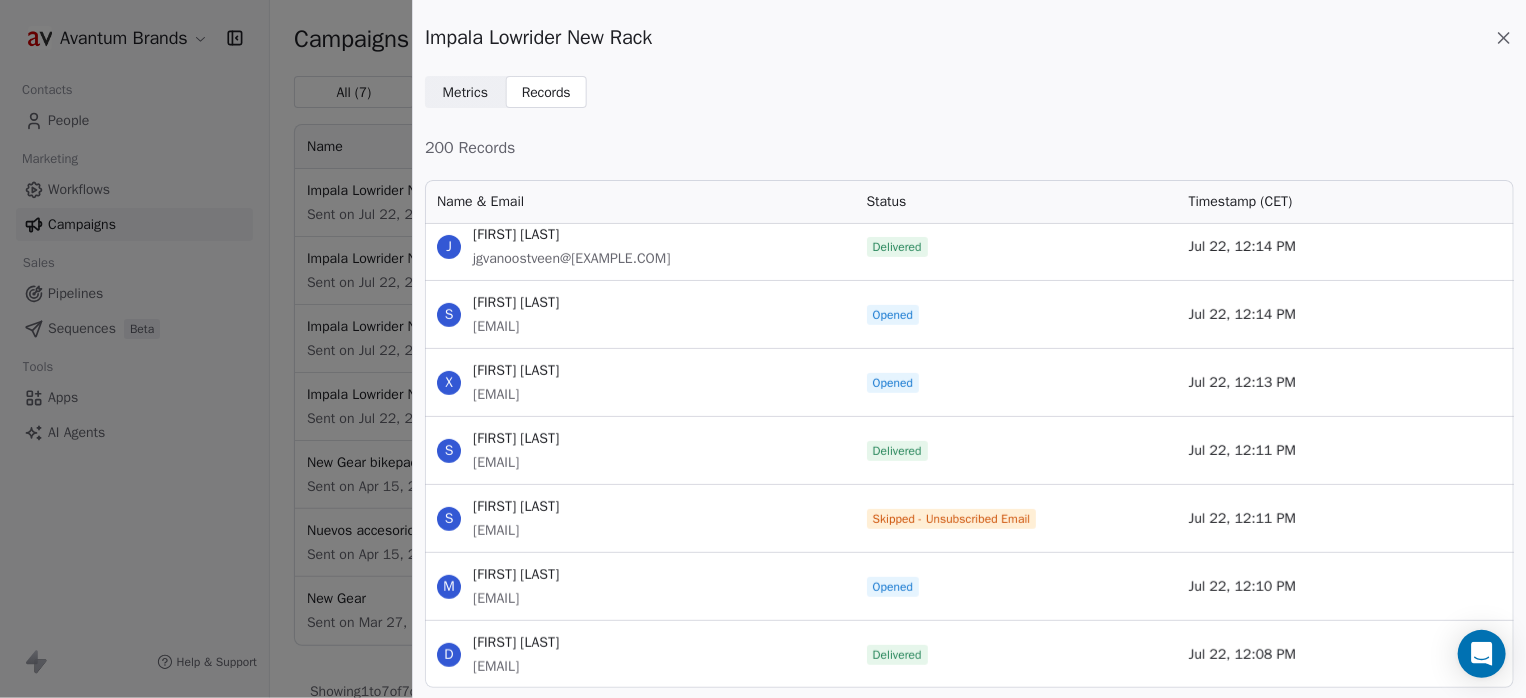 scroll, scrollTop: 4266, scrollLeft: 0, axis: vertical 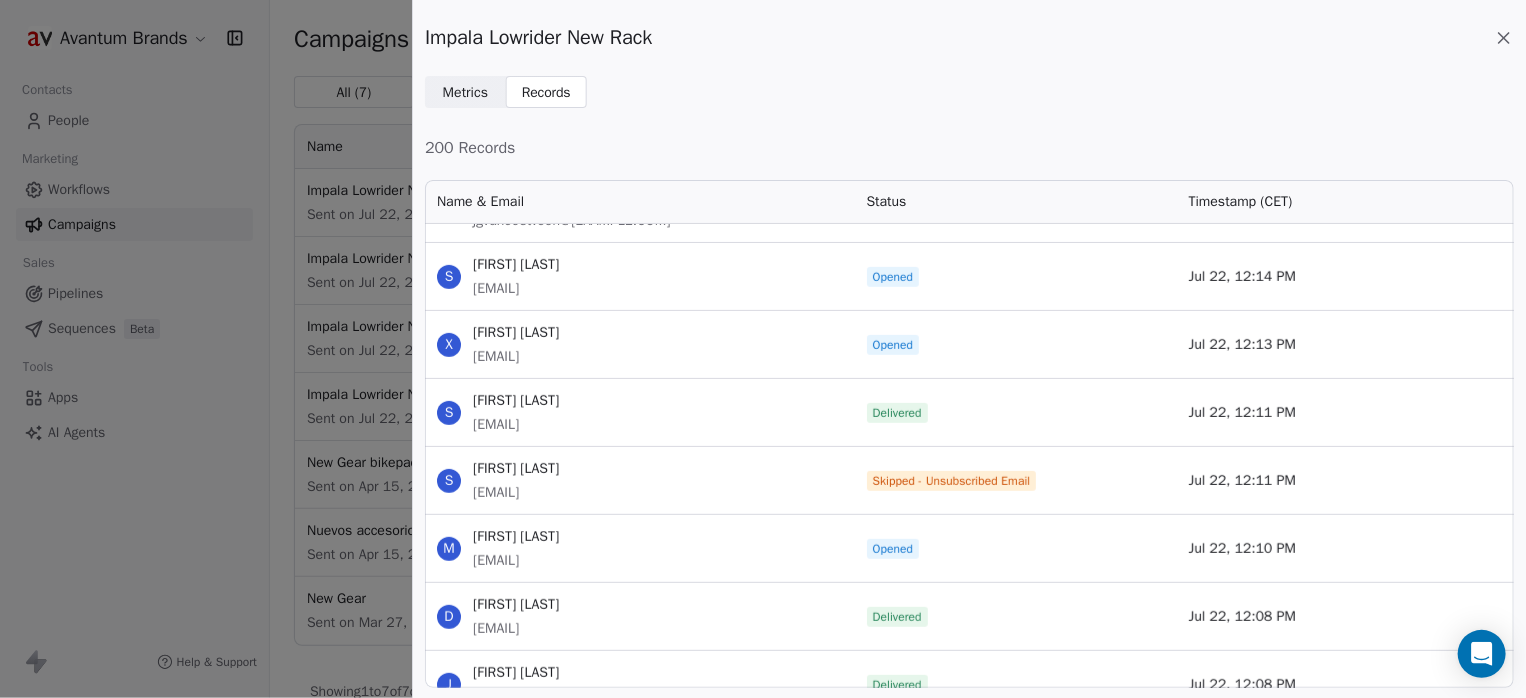 drag, startPoint x: 640, startPoint y: 492, endPoint x: 474, endPoint y: 476, distance: 166.7693 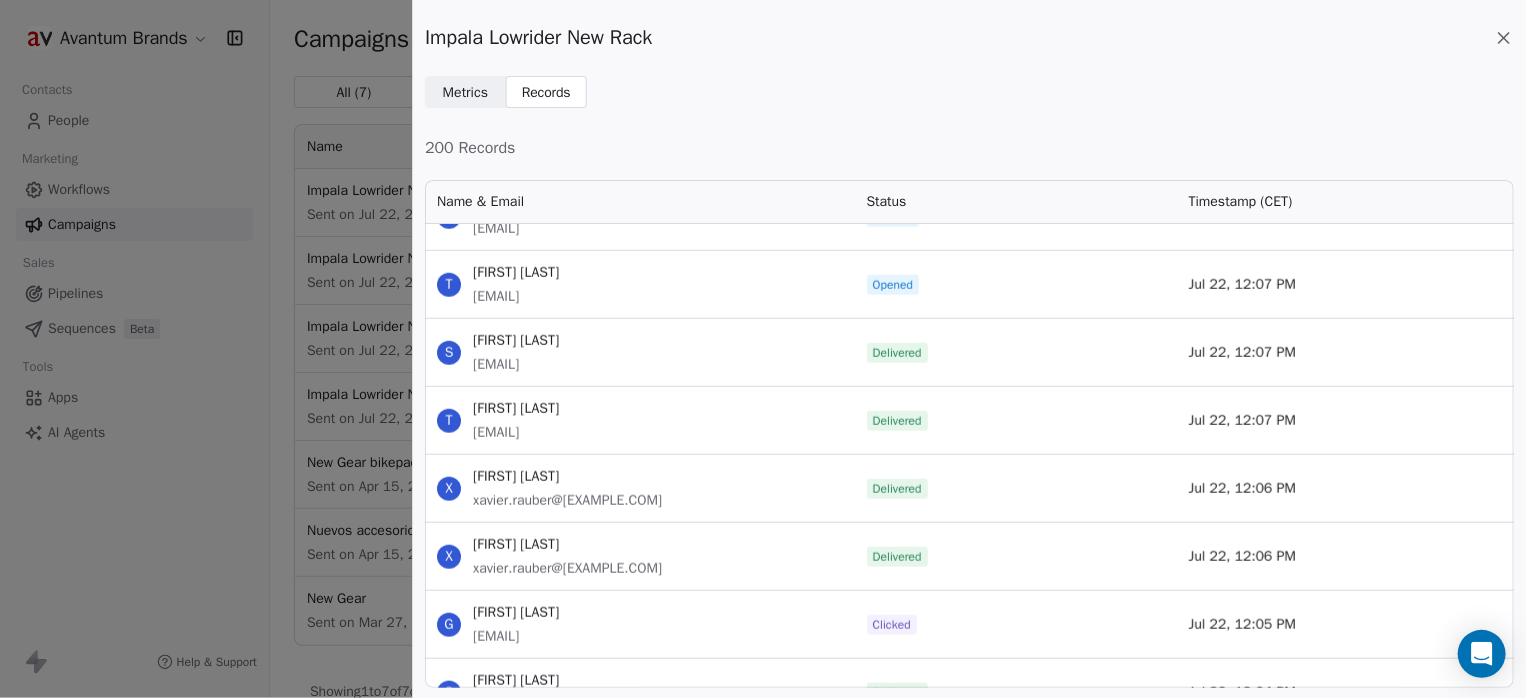 scroll, scrollTop: 4933, scrollLeft: 0, axis: vertical 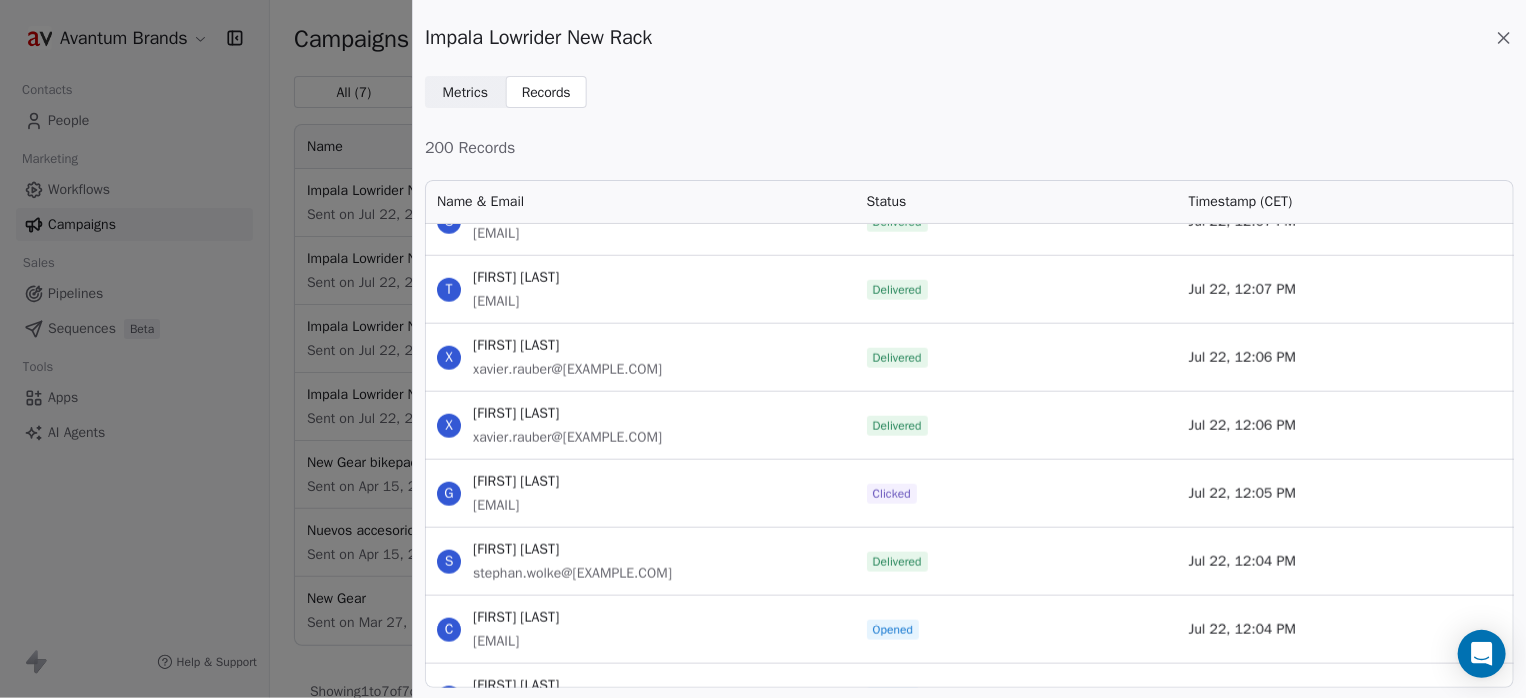 drag, startPoint x: 654, startPoint y: 504, endPoint x: 473, endPoint y: 487, distance: 181.79659 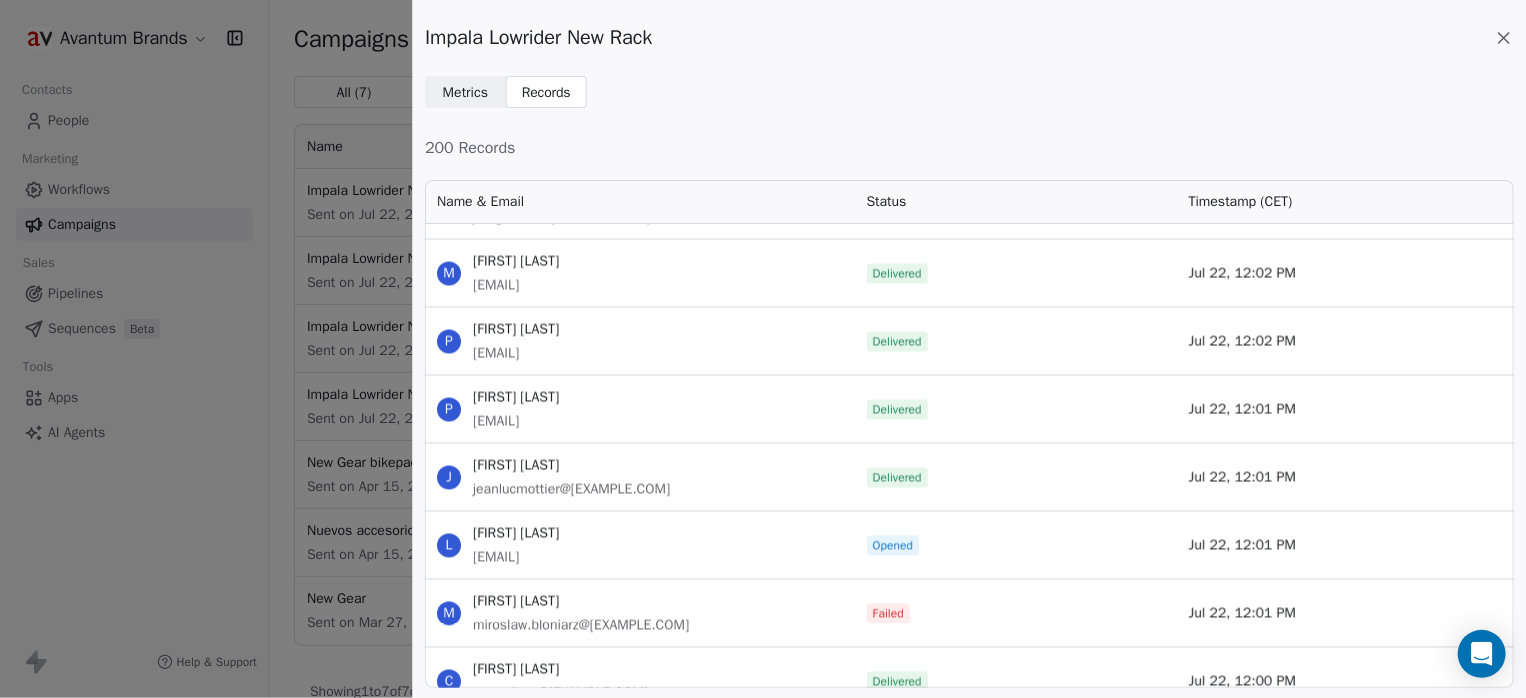 scroll, scrollTop: 5733, scrollLeft: 0, axis: vertical 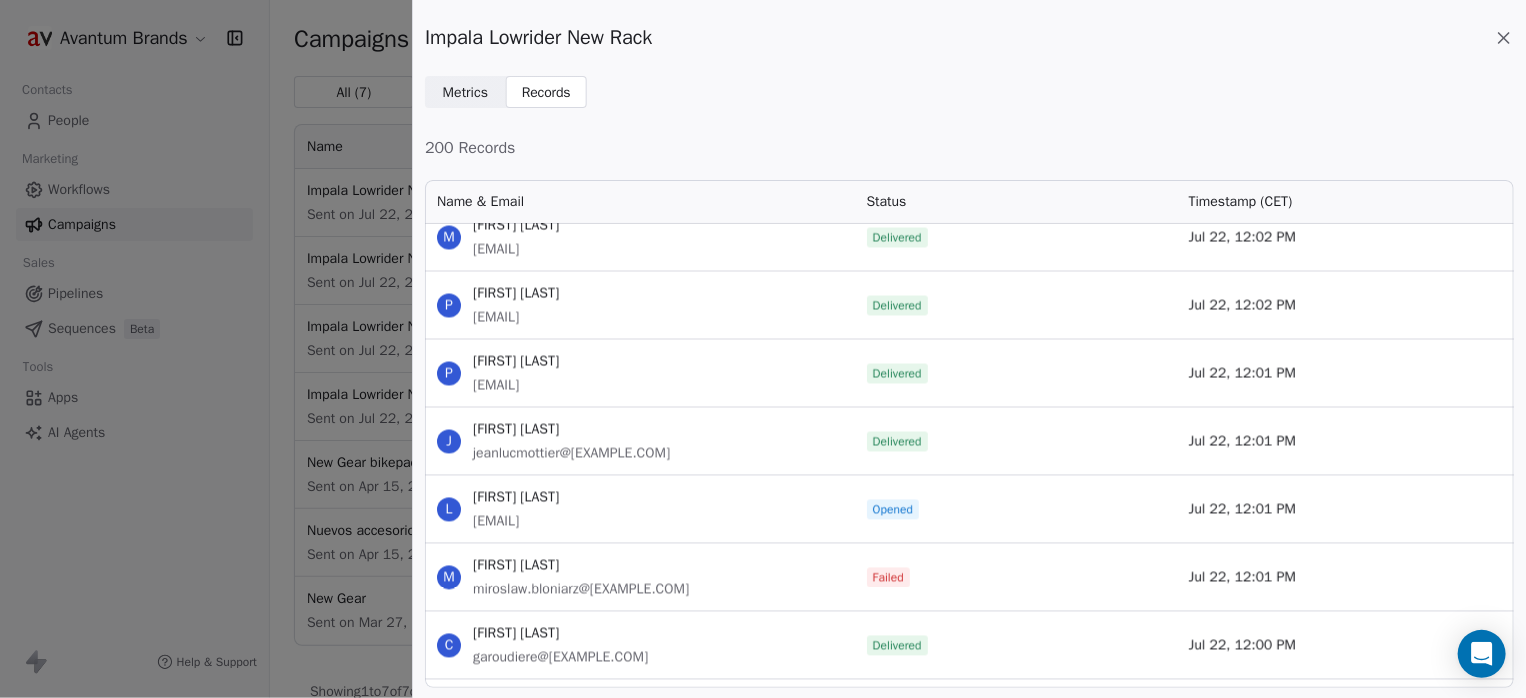 drag, startPoint x: 612, startPoint y: 521, endPoint x: 469, endPoint y: 496, distance: 145.16887 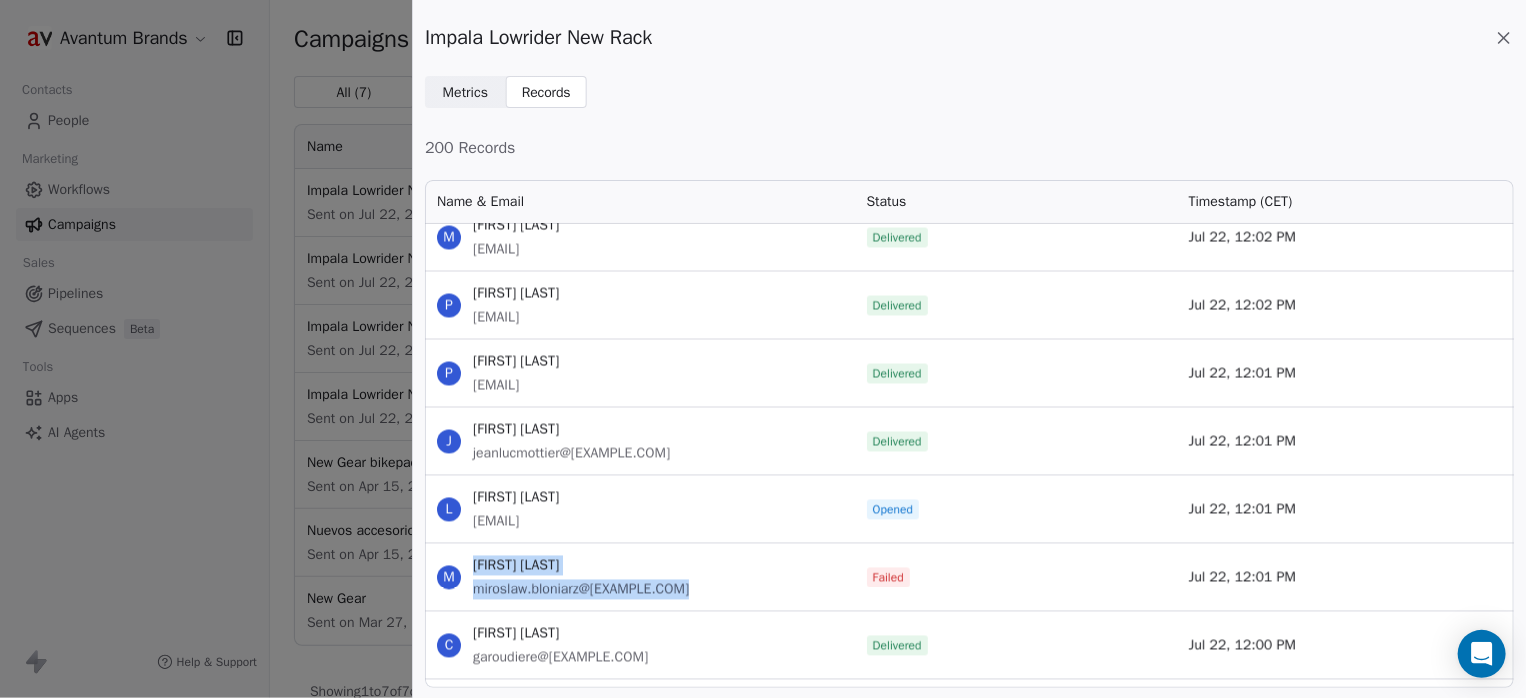 drag, startPoint x: 692, startPoint y: 587, endPoint x: 480, endPoint y: 572, distance: 212.53 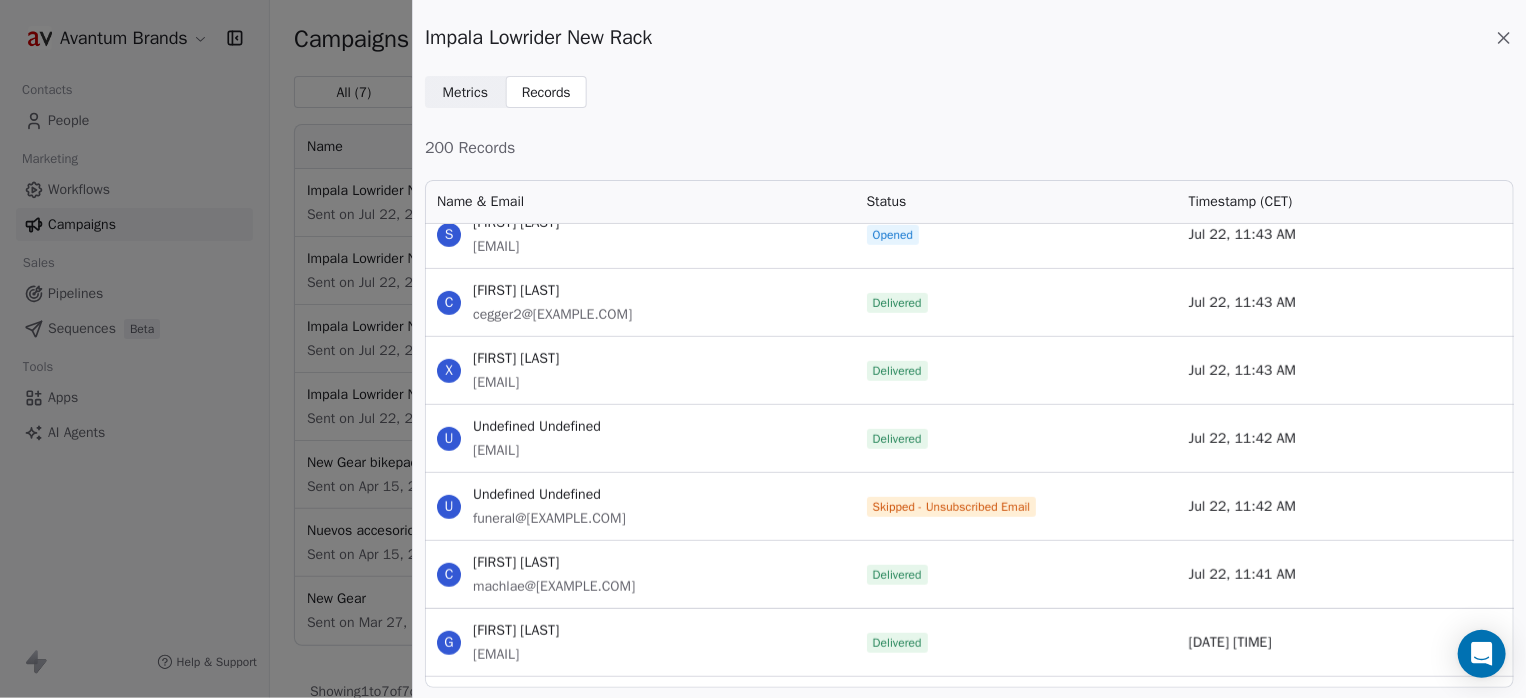 scroll, scrollTop: 8266, scrollLeft: 0, axis: vertical 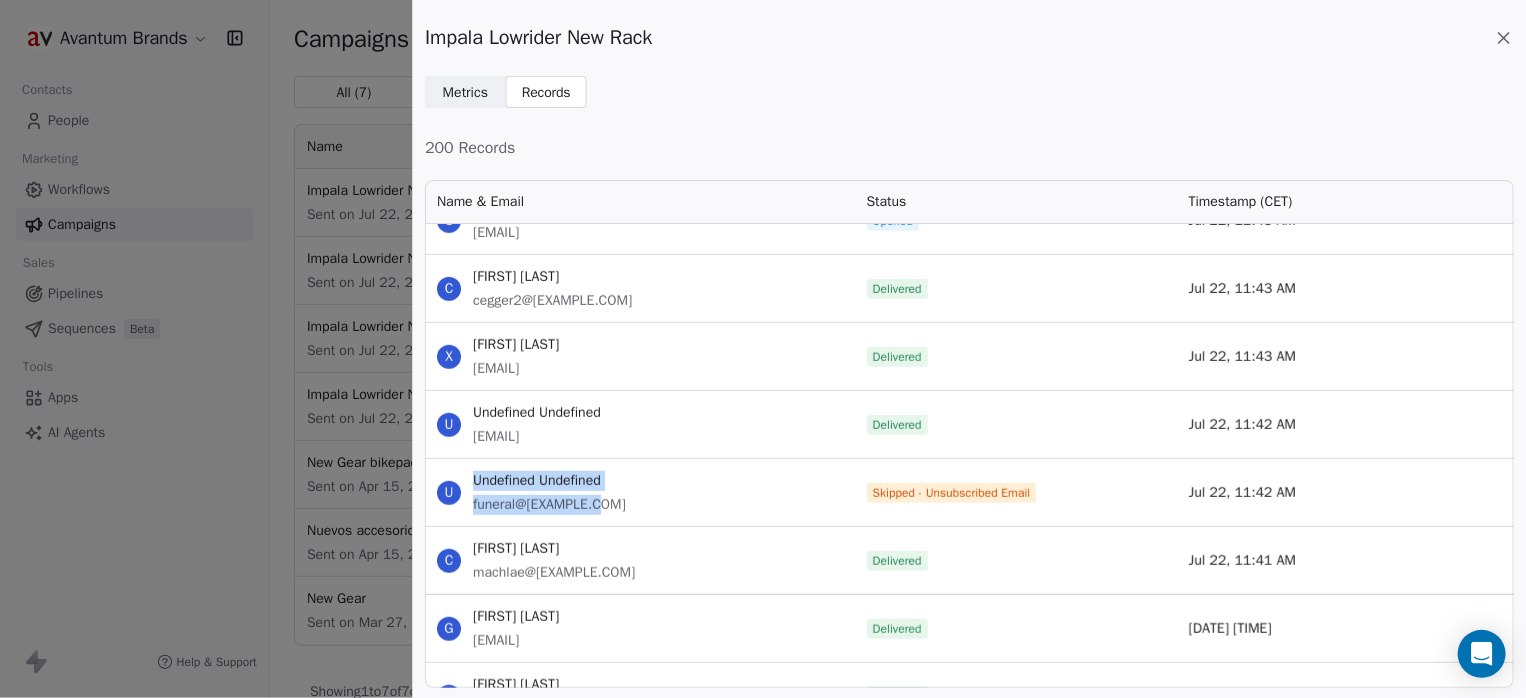 drag, startPoint x: 611, startPoint y: 508, endPoint x: 476, endPoint y: 481, distance: 137.67352 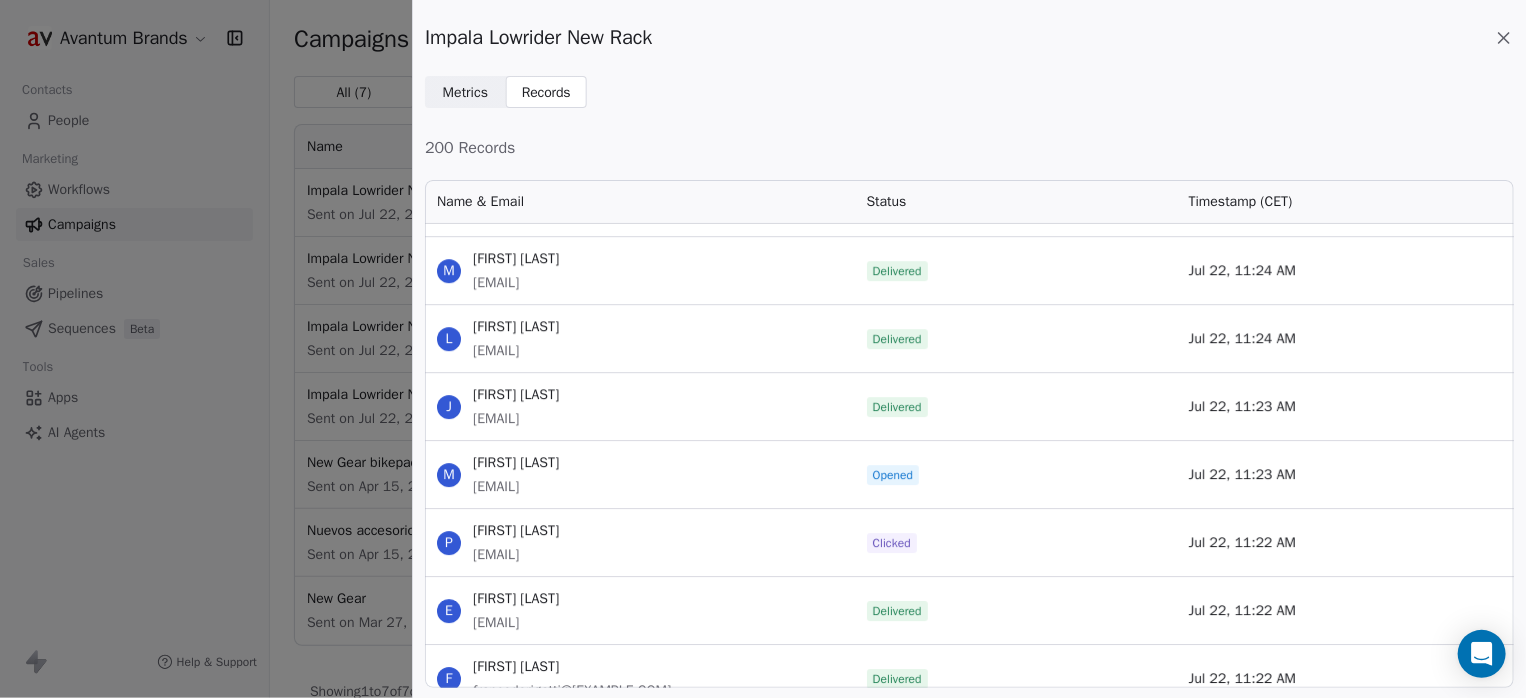 scroll, scrollTop: 10933, scrollLeft: 0, axis: vertical 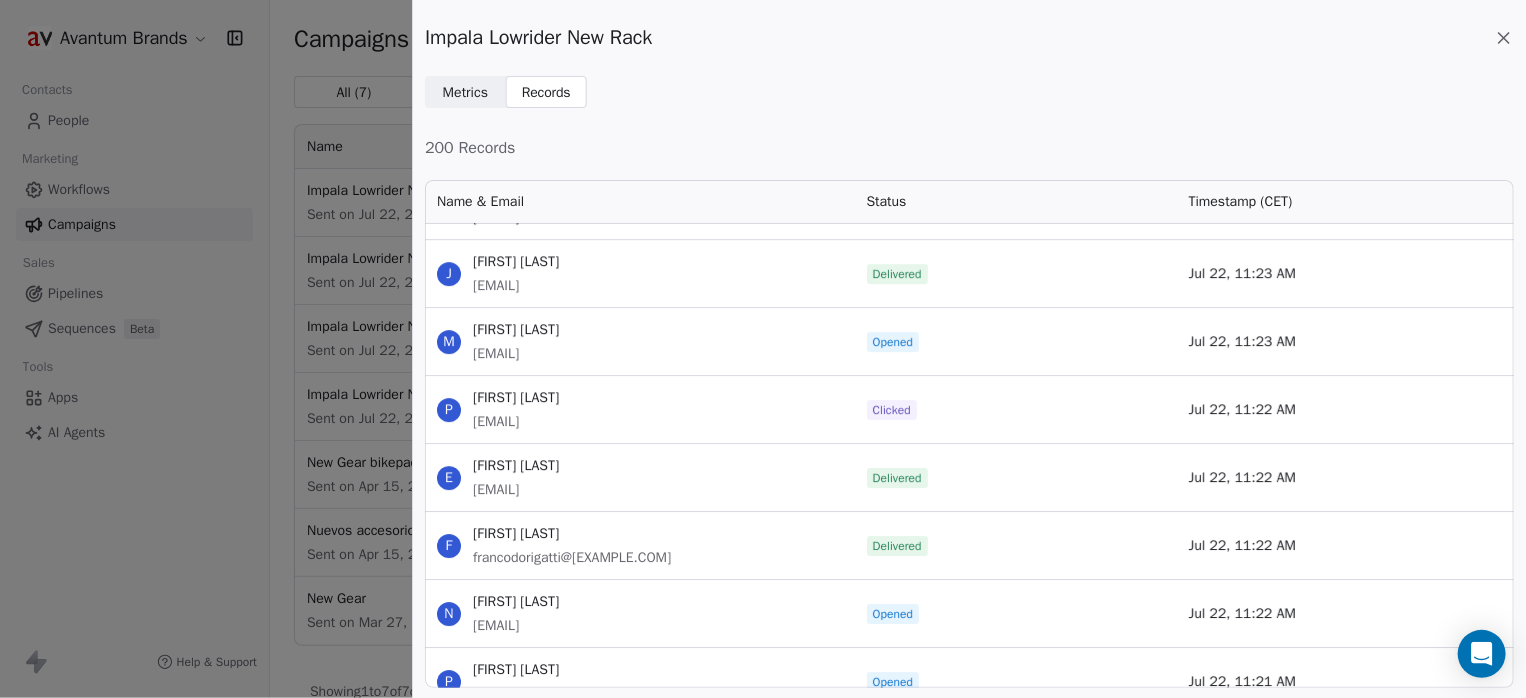 drag, startPoint x: 576, startPoint y: 420, endPoint x: 464, endPoint y: 399, distance: 113.951744 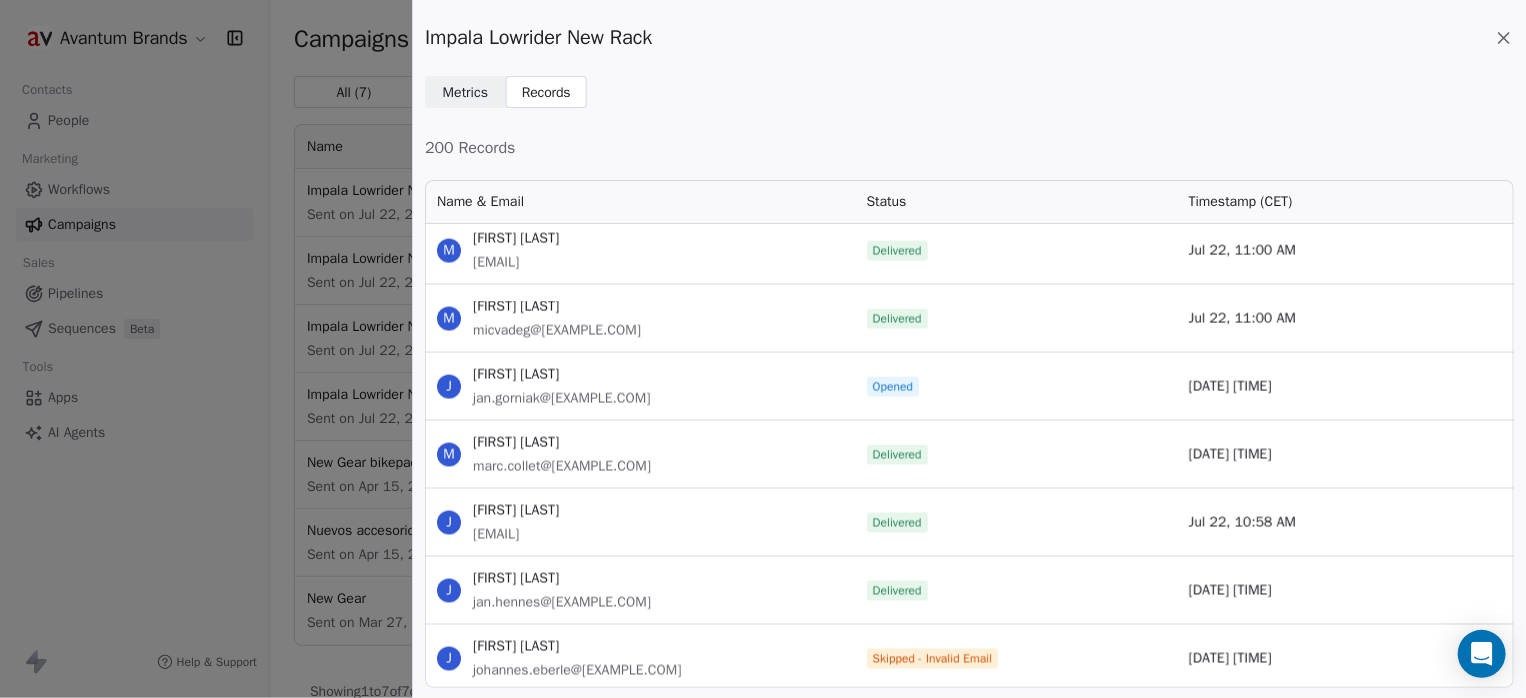 scroll, scrollTop: 13133, scrollLeft: 0, axis: vertical 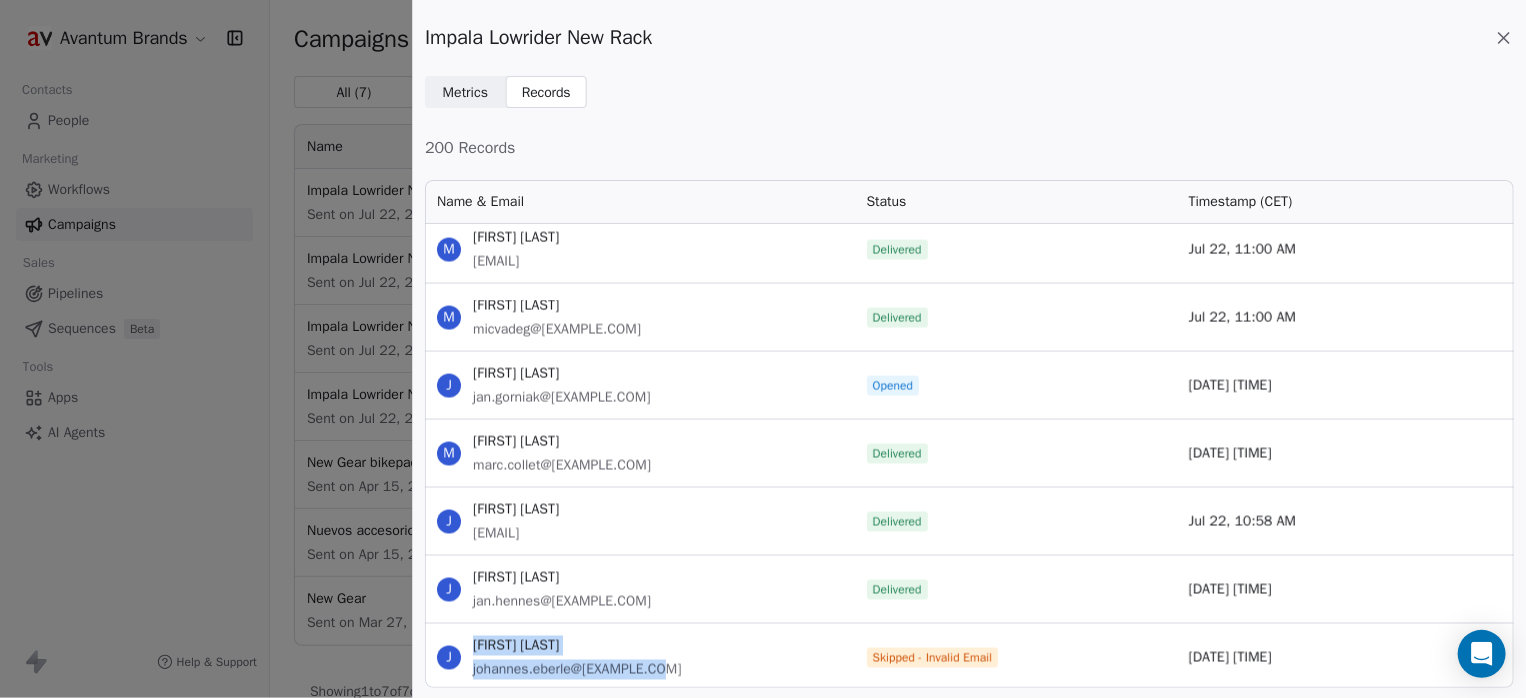 drag, startPoint x: 670, startPoint y: 669, endPoint x: 473, endPoint y: 652, distance: 197.73215 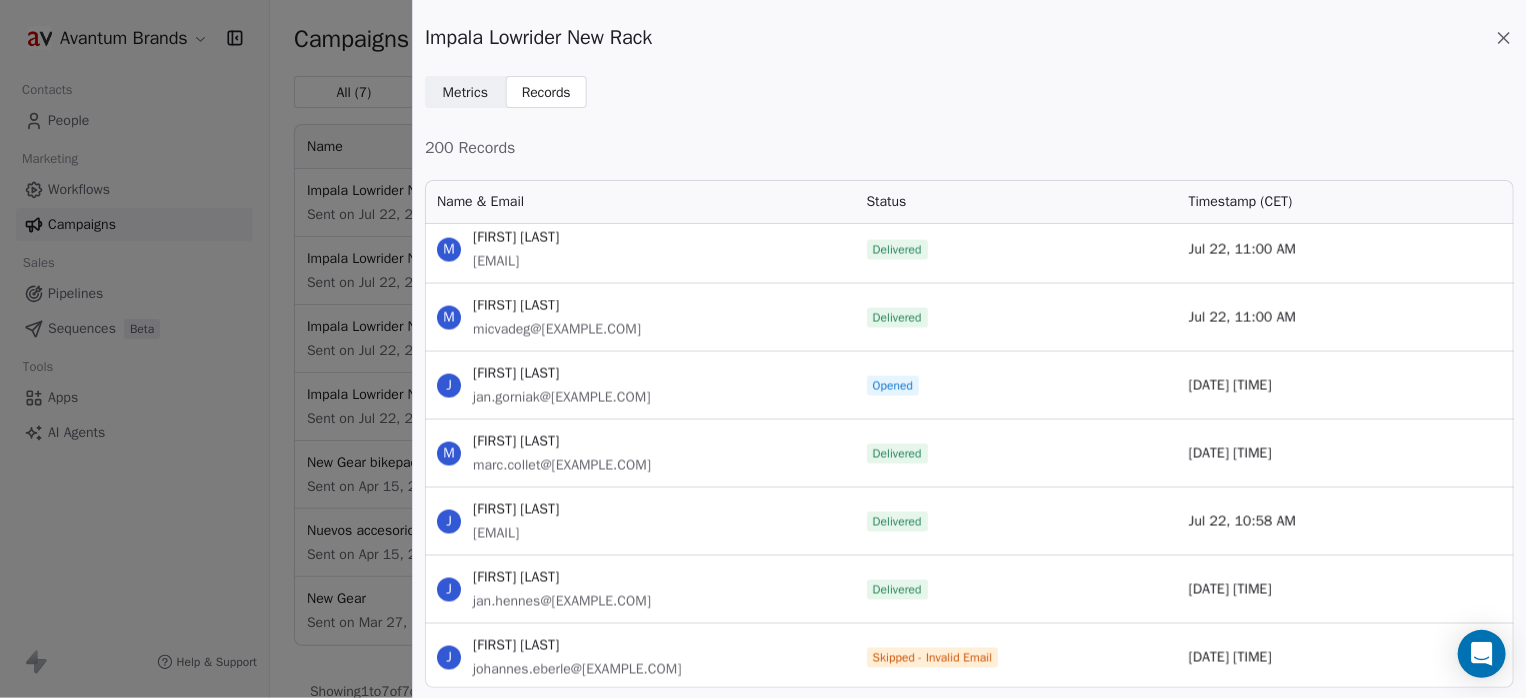 click on "Metrics Metrics Records Records" at bounding box center [969, 92] 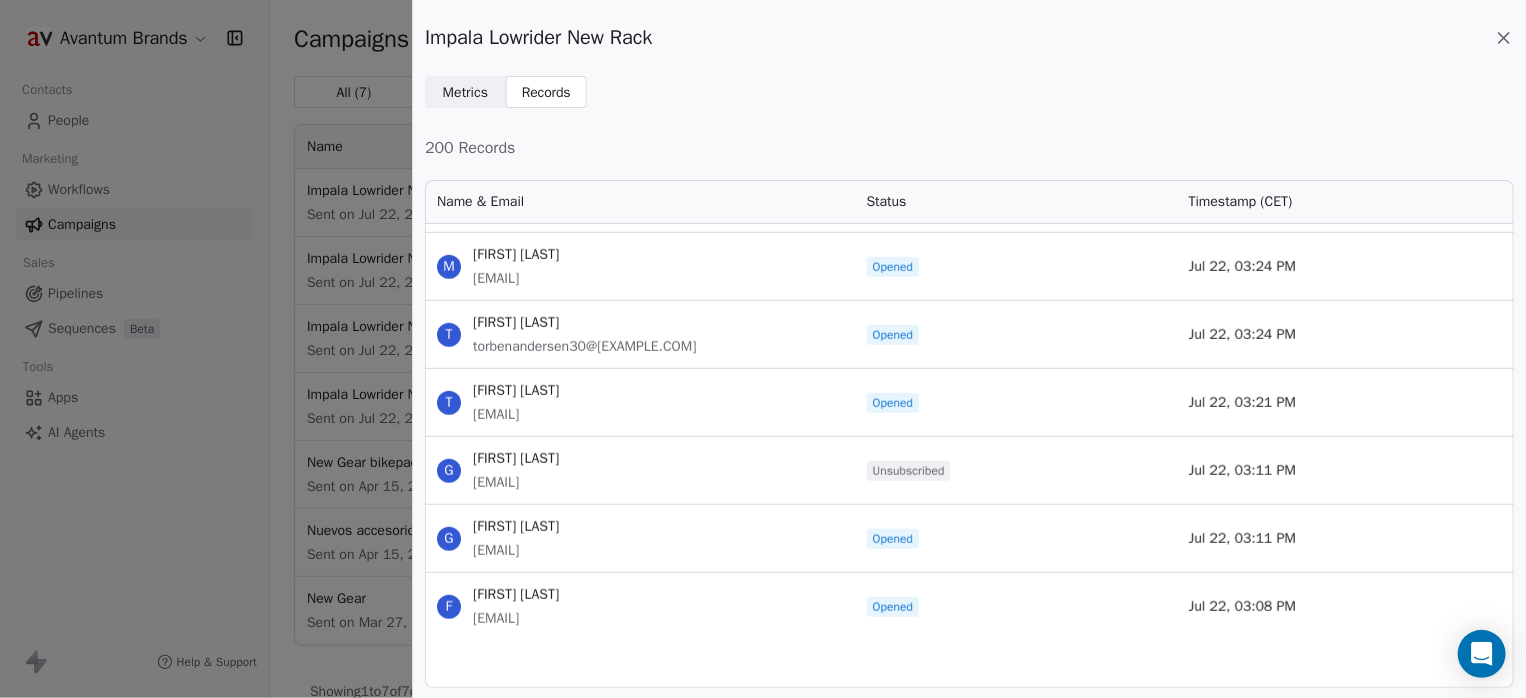 scroll, scrollTop: 600, scrollLeft: 0, axis: vertical 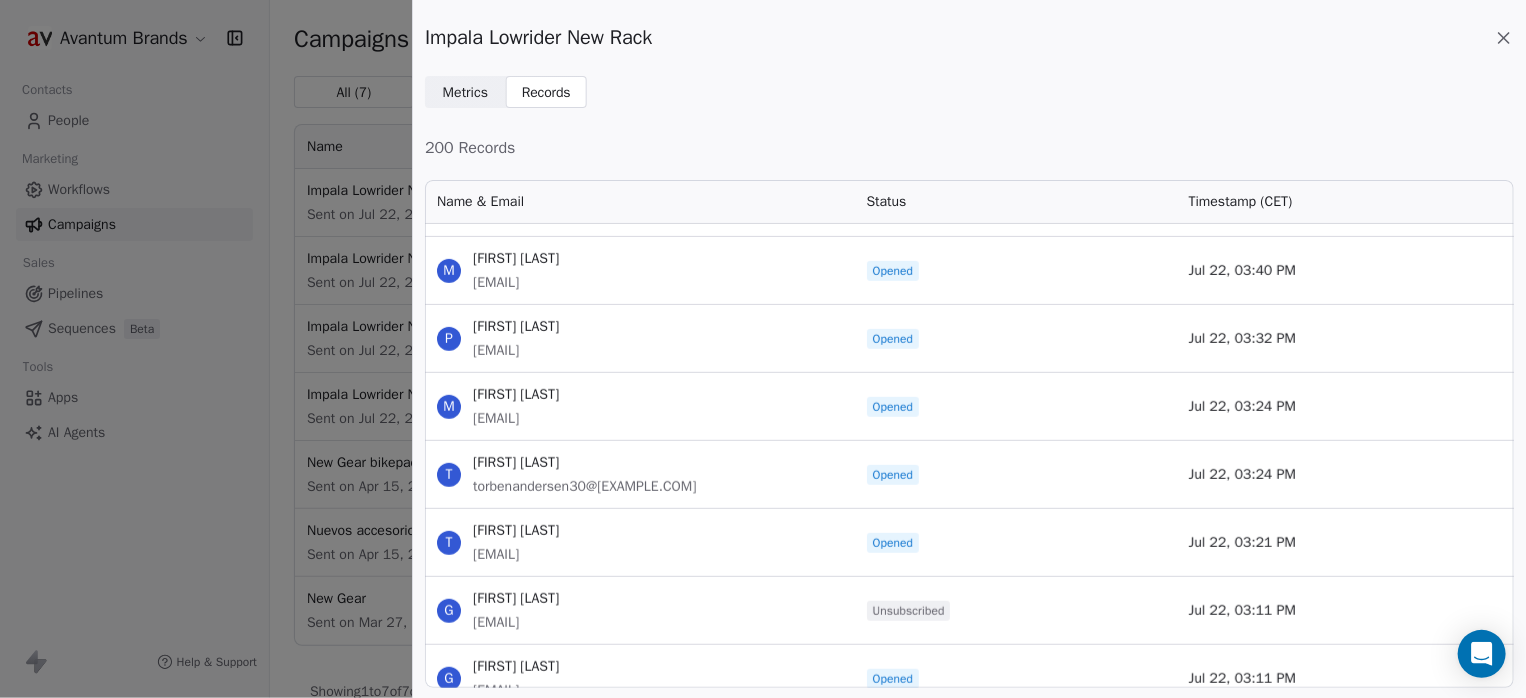 click 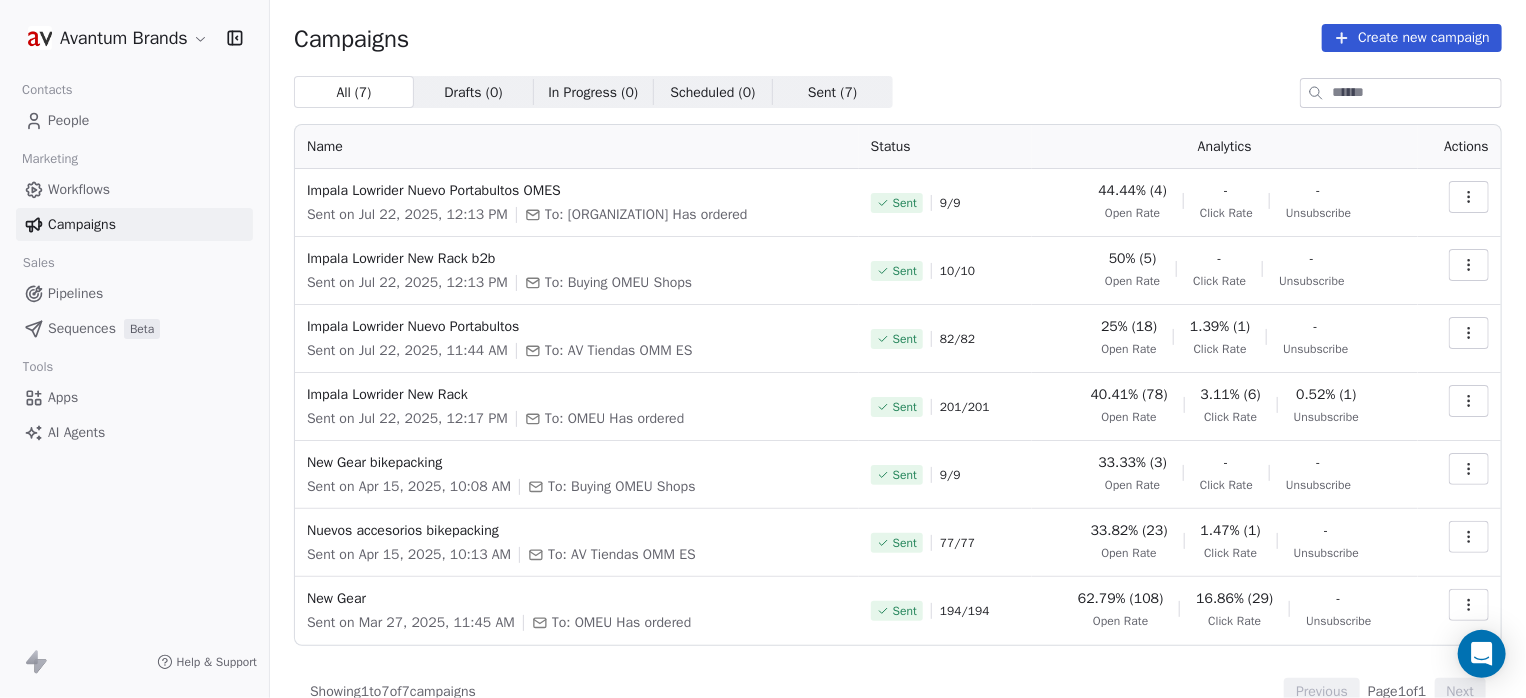 click on "Unsubscribe" at bounding box center (1326, 417) 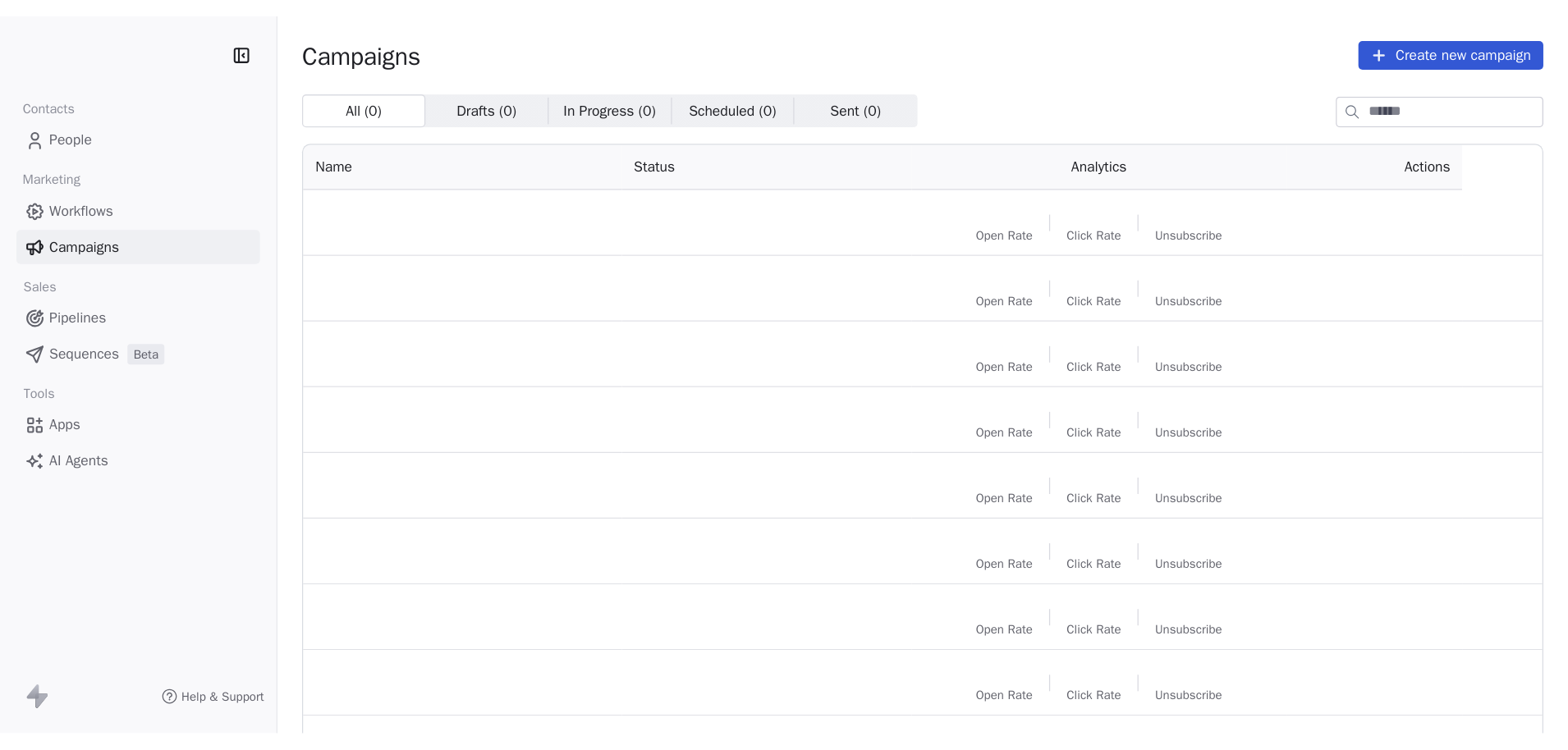 scroll, scrollTop: 0, scrollLeft: 0, axis: both 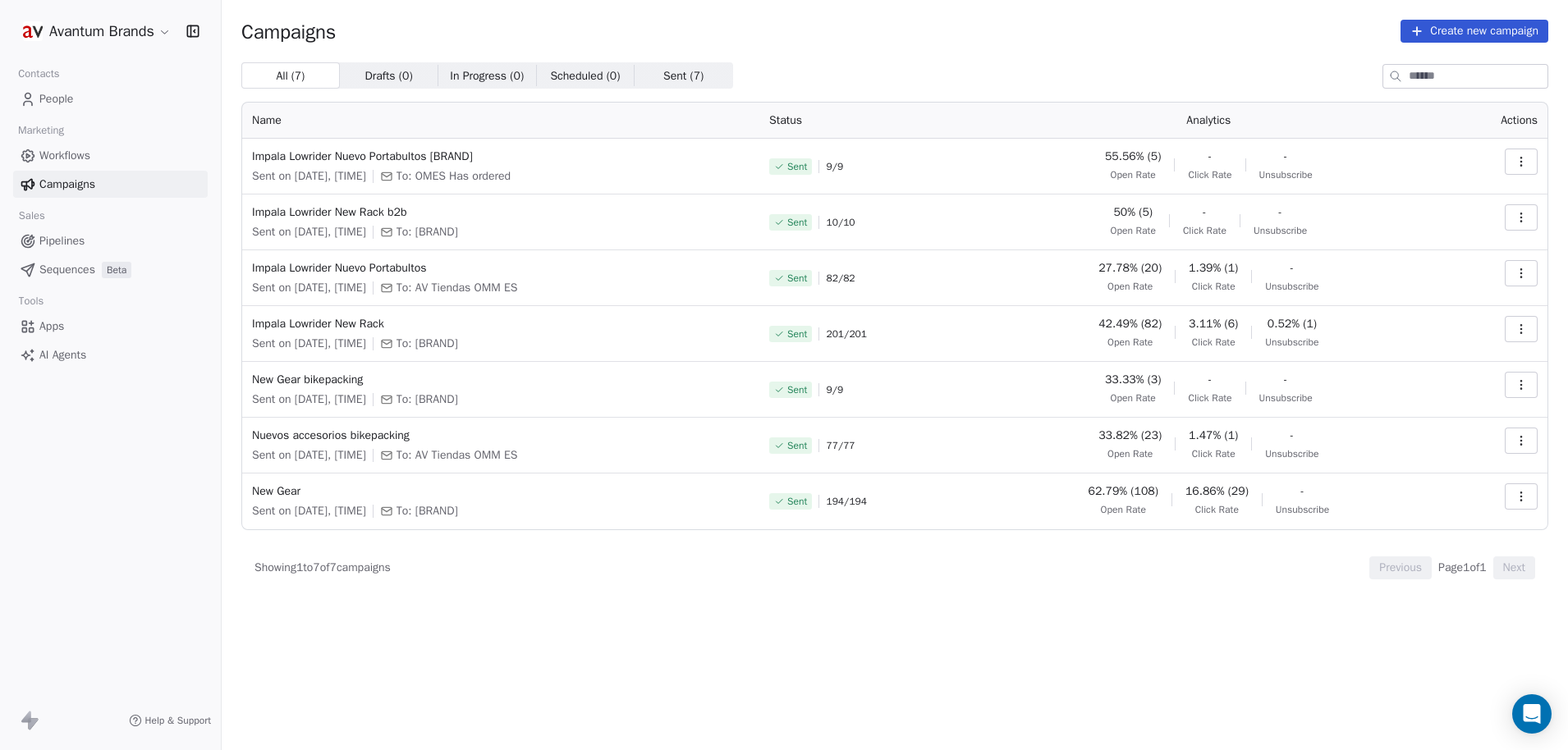 click on "People" at bounding box center [56, 98] 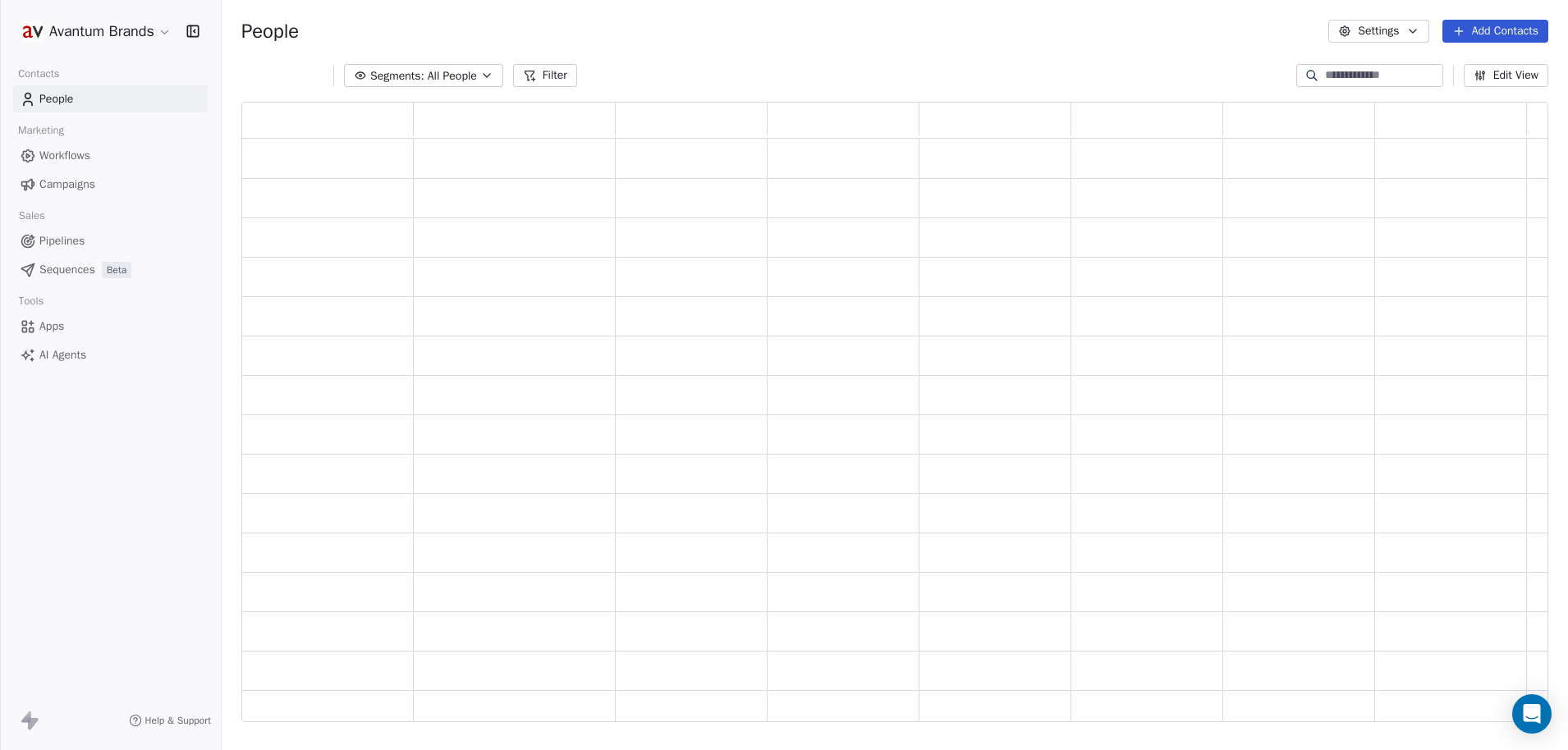 scroll, scrollTop: 13, scrollLeft: 13, axis: both 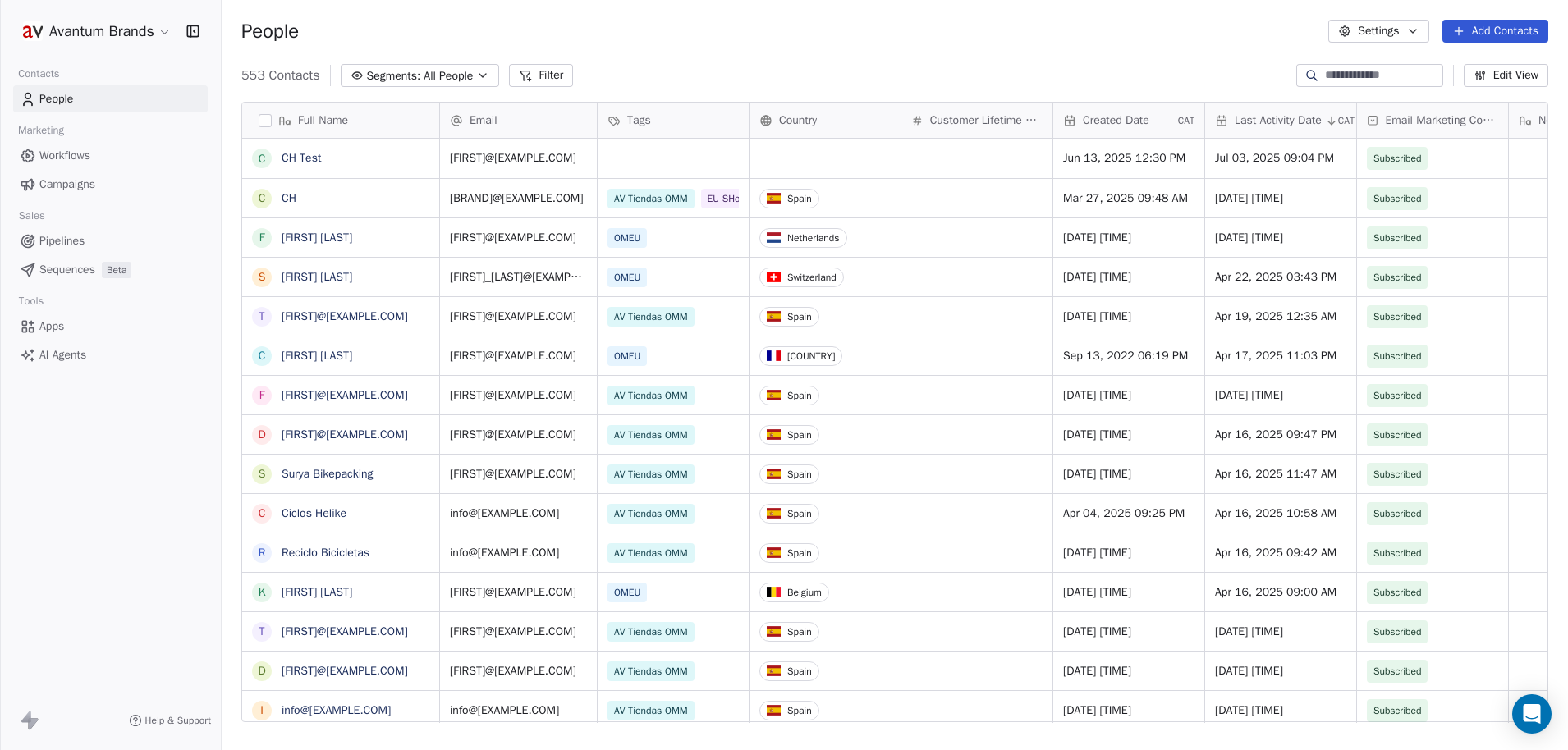 click on "People Settings  Add Contacts" at bounding box center [895, 31] 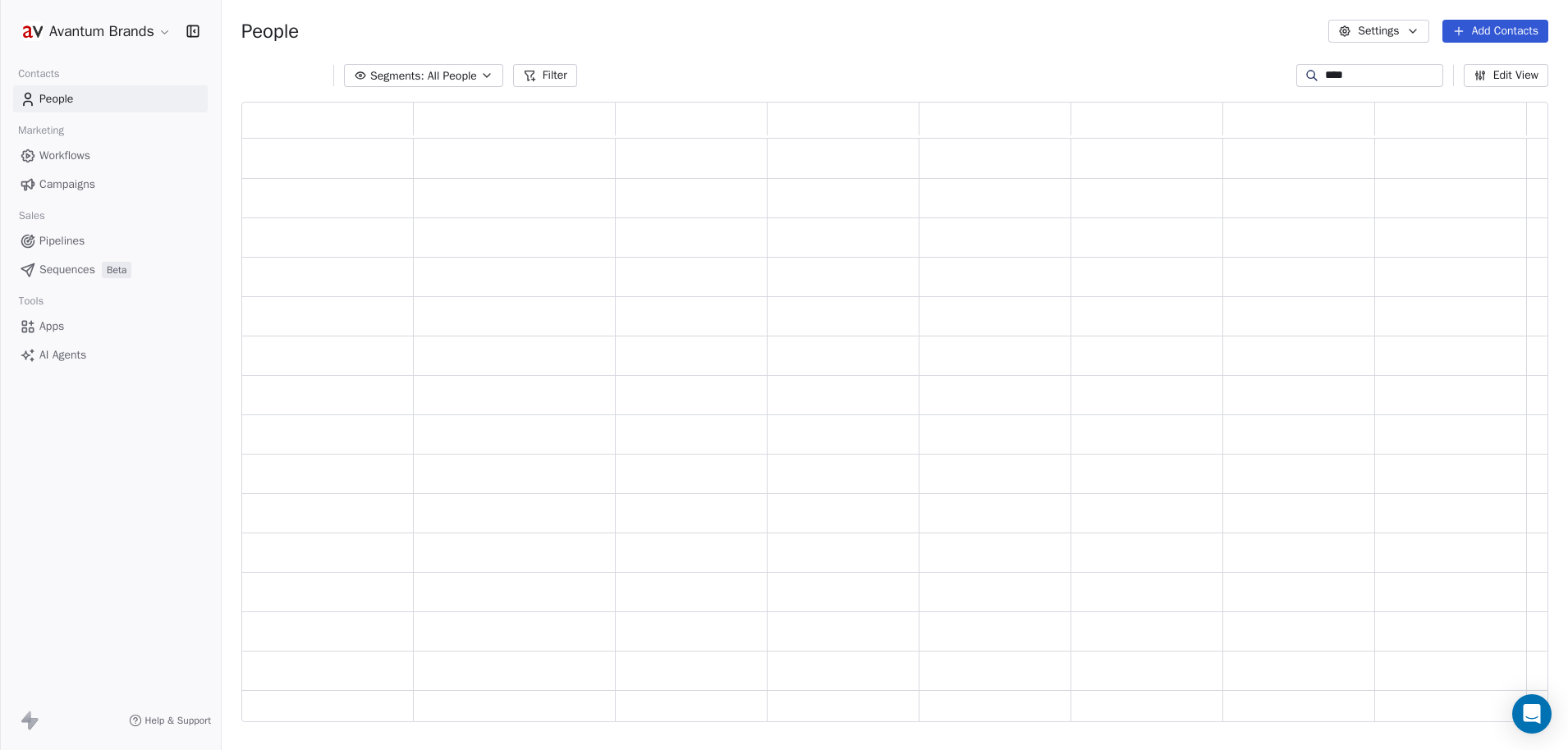scroll, scrollTop: 13, scrollLeft: 13, axis: both 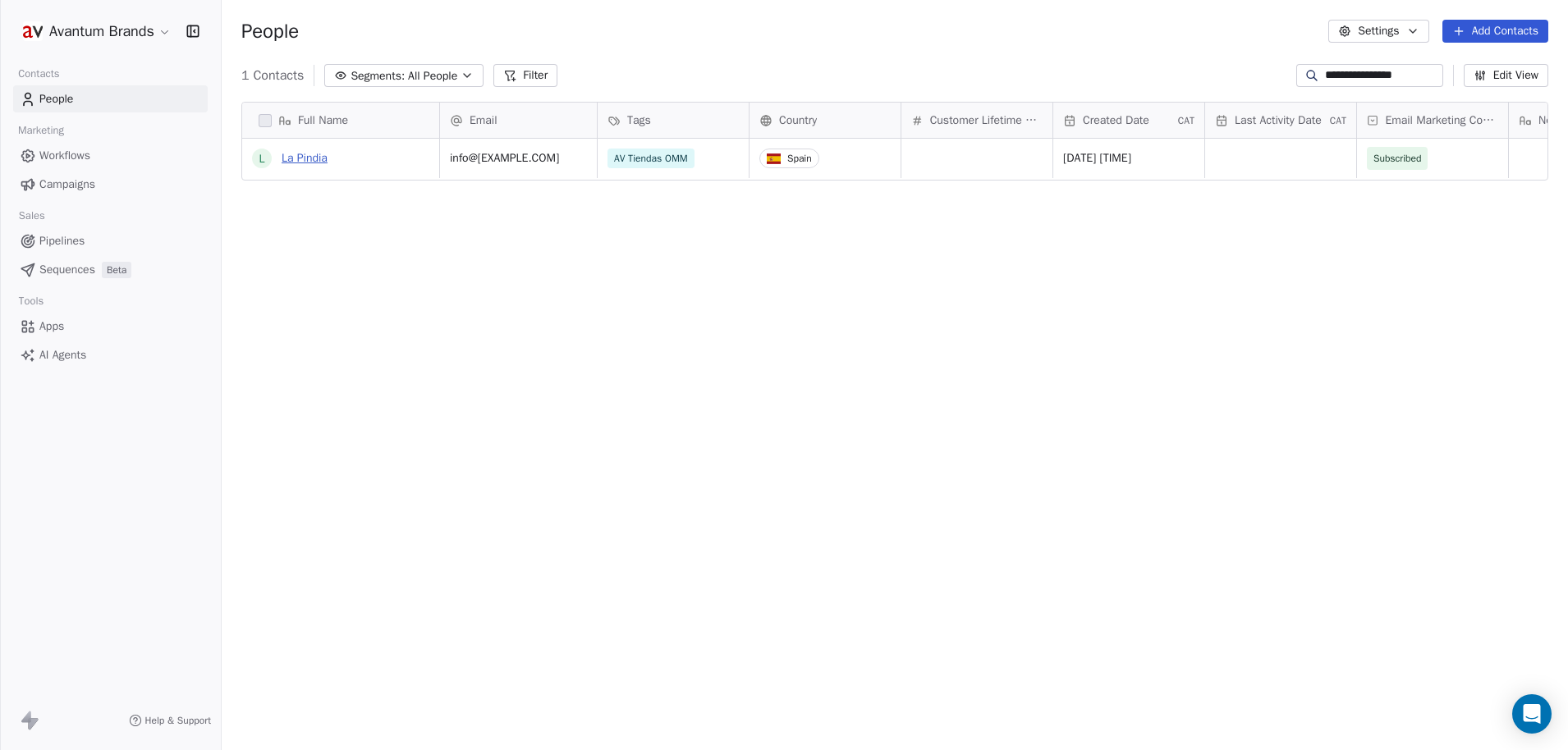 type on "**********" 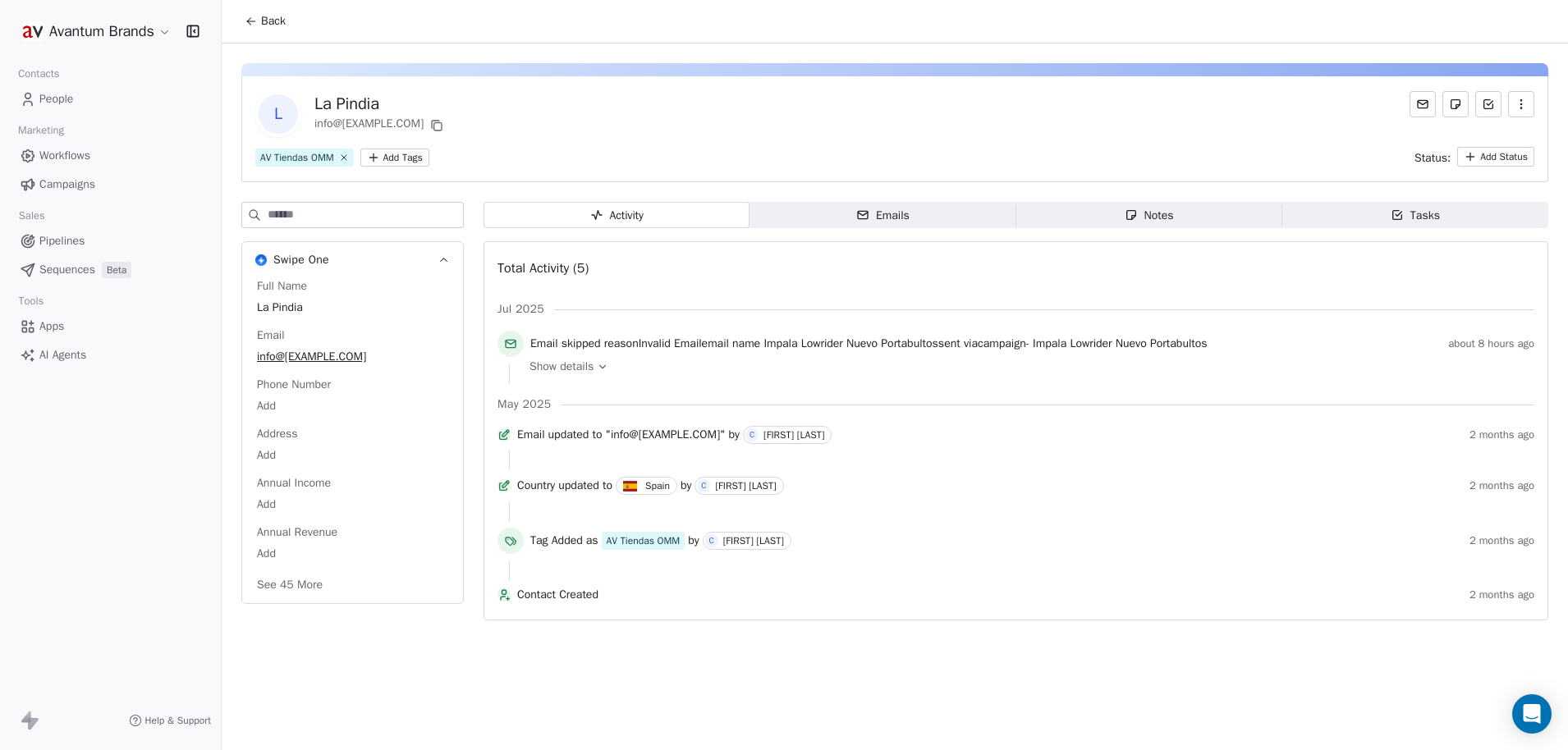 click 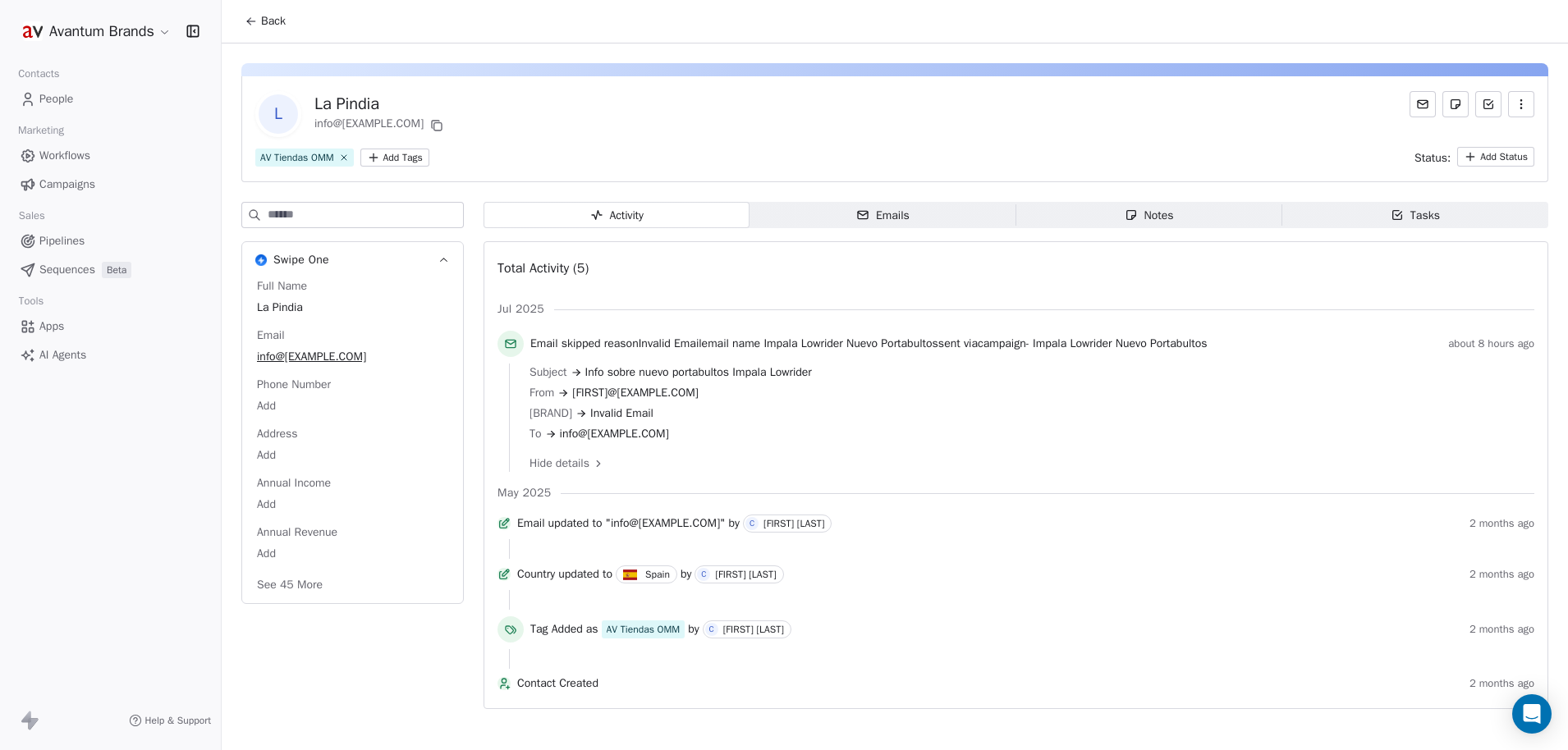 click on "Invalid Email" at bounding box center [621, 413] 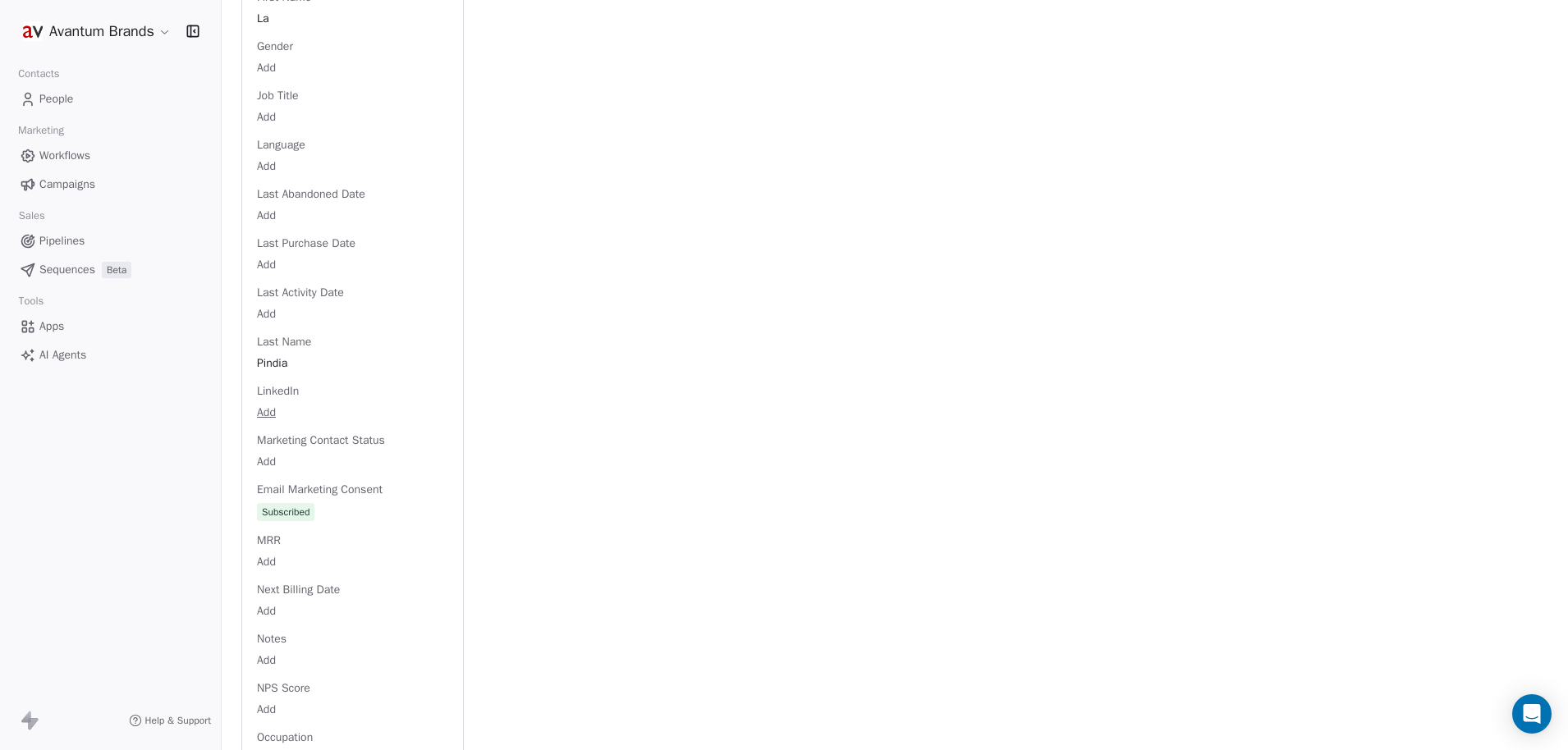 click on "Campaigns" at bounding box center (67, 184) 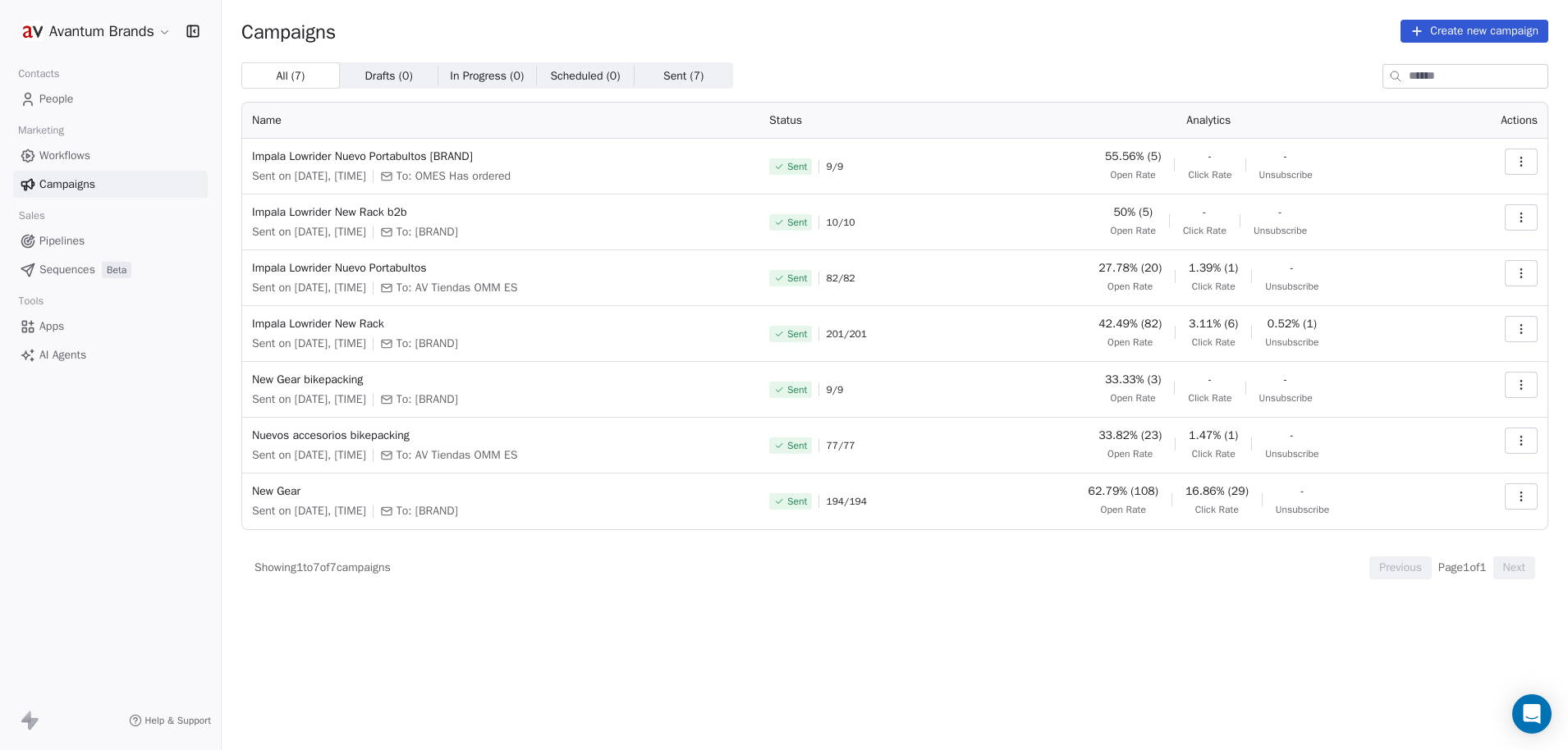 scroll, scrollTop: 0, scrollLeft: 0, axis: both 